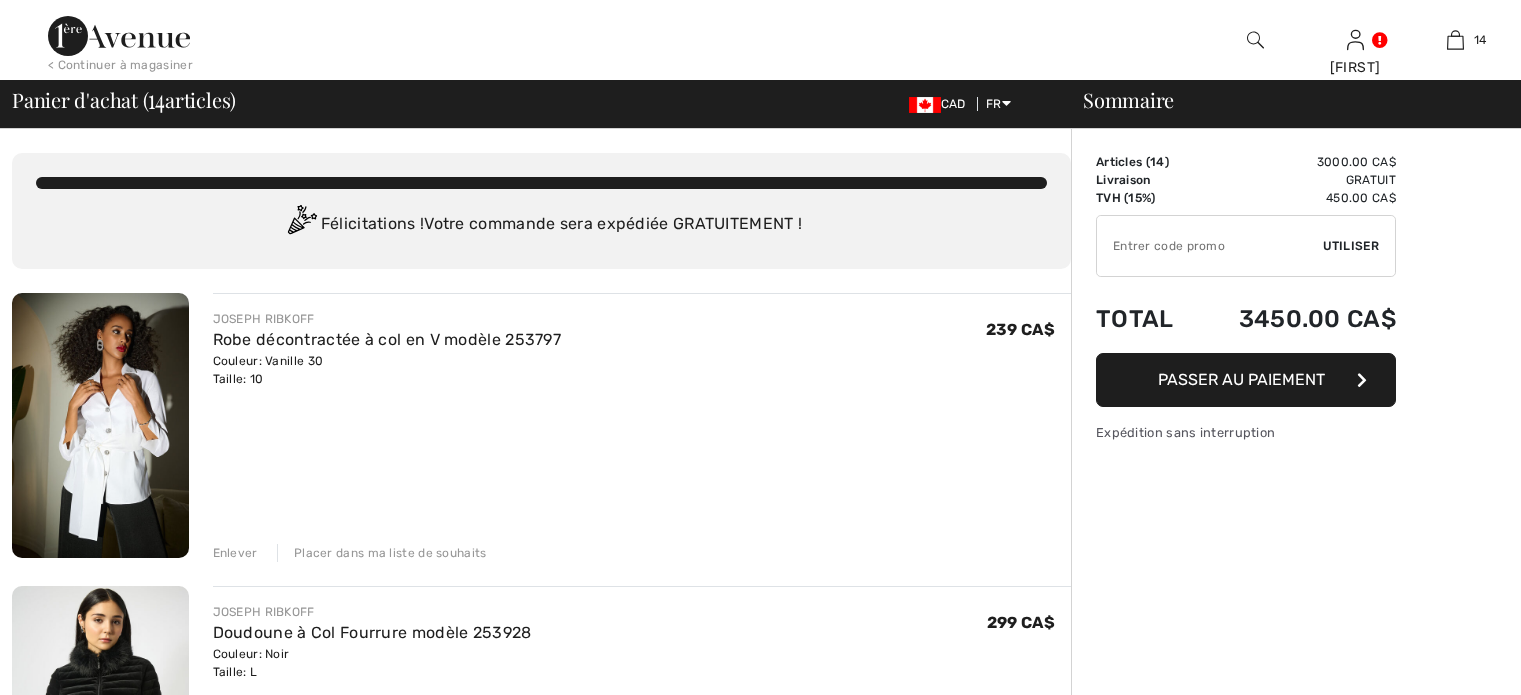 scroll, scrollTop: 100, scrollLeft: 0, axis: vertical 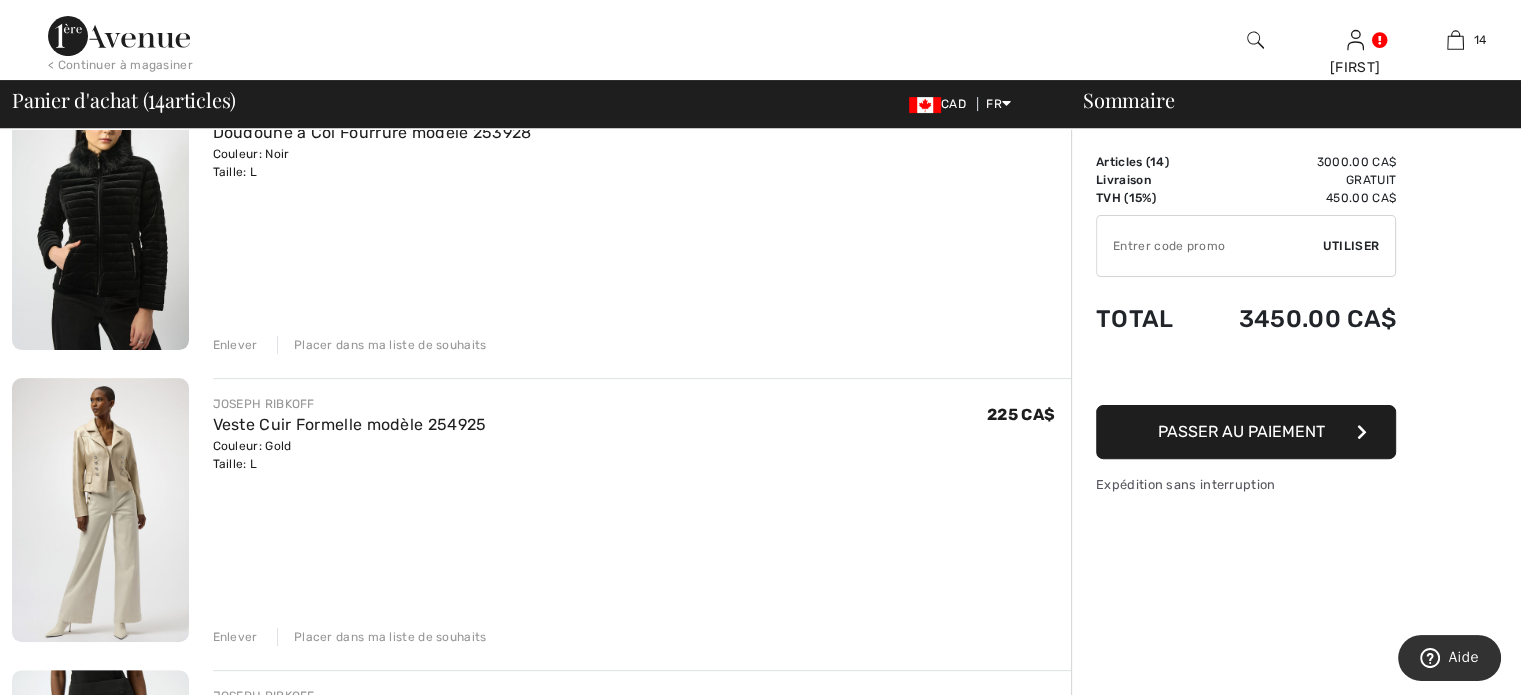 click on "Enlever" at bounding box center (235, 345) 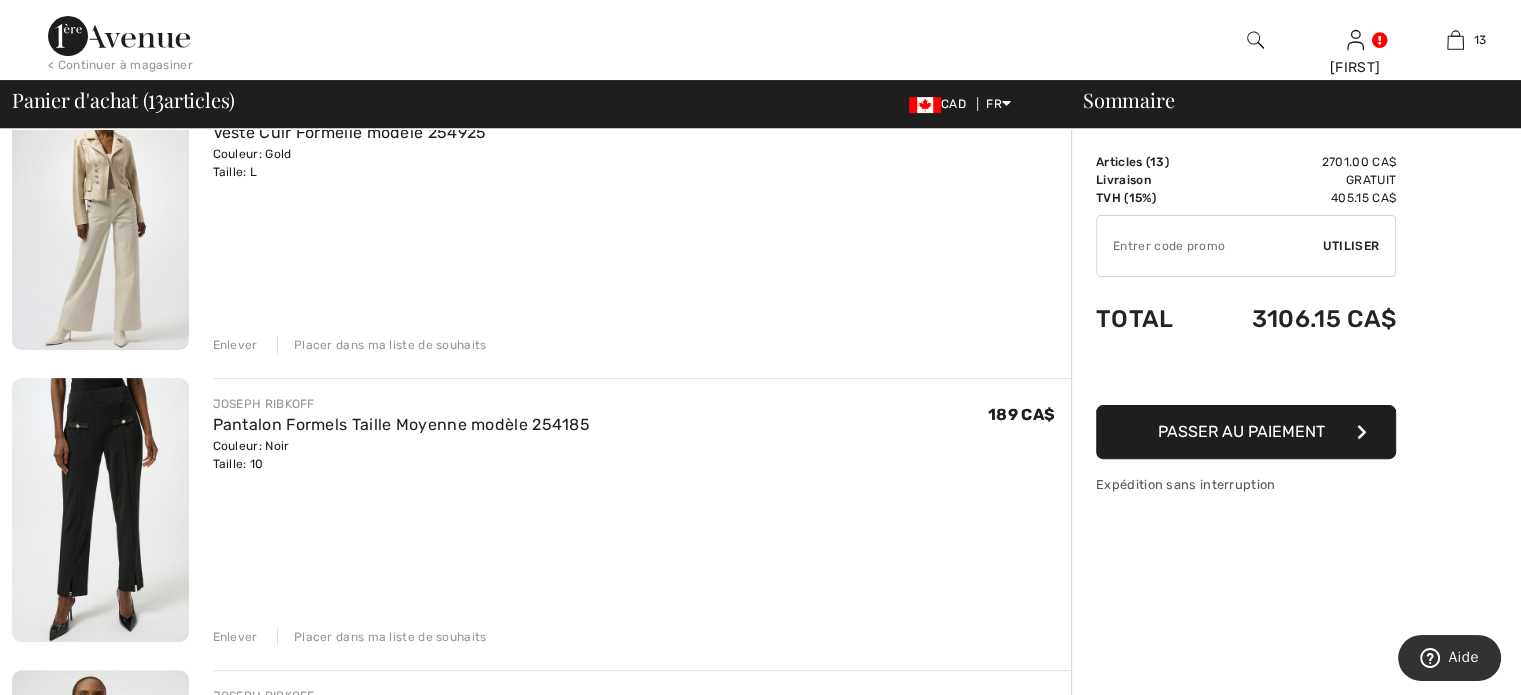 click on "Enlever" at bounding box center [235, 345] 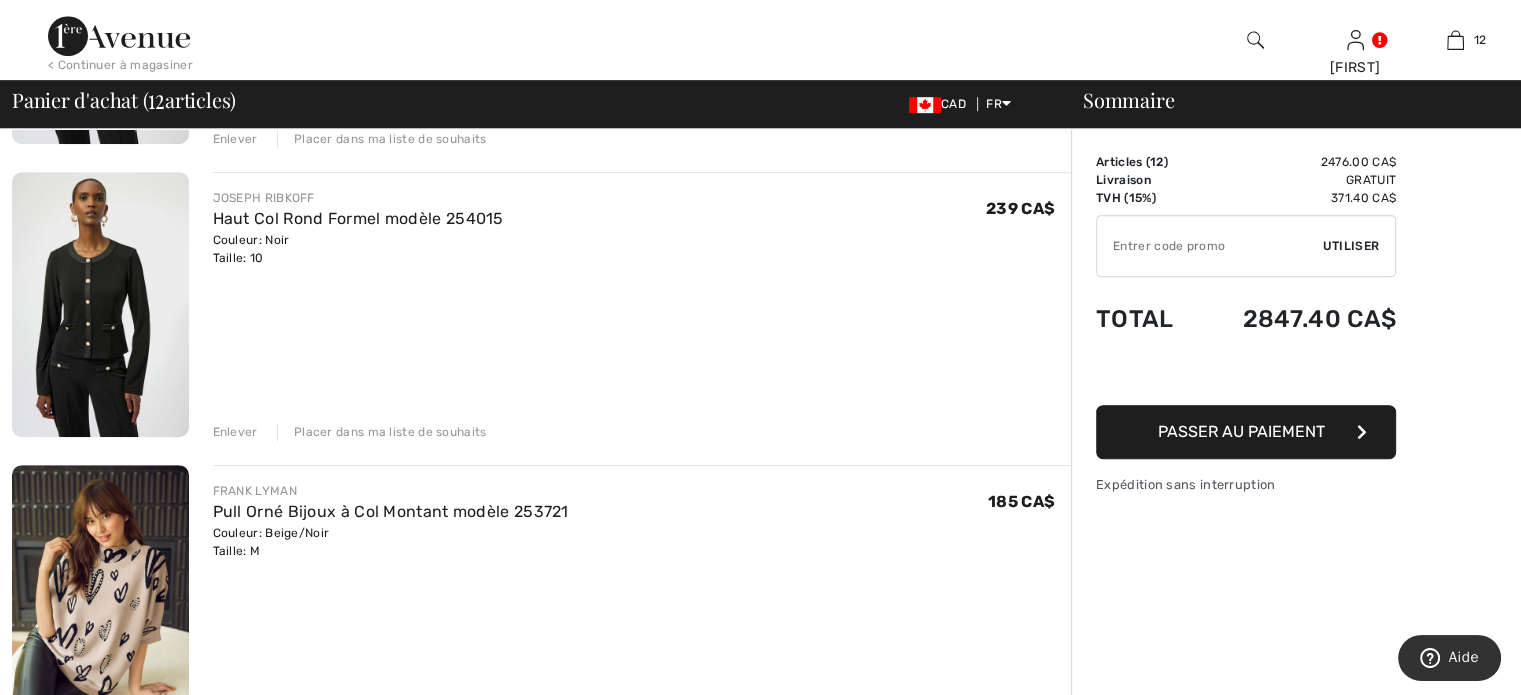 scroll, scrollTop: 1000, scrollLeft: 0, axis: vertical 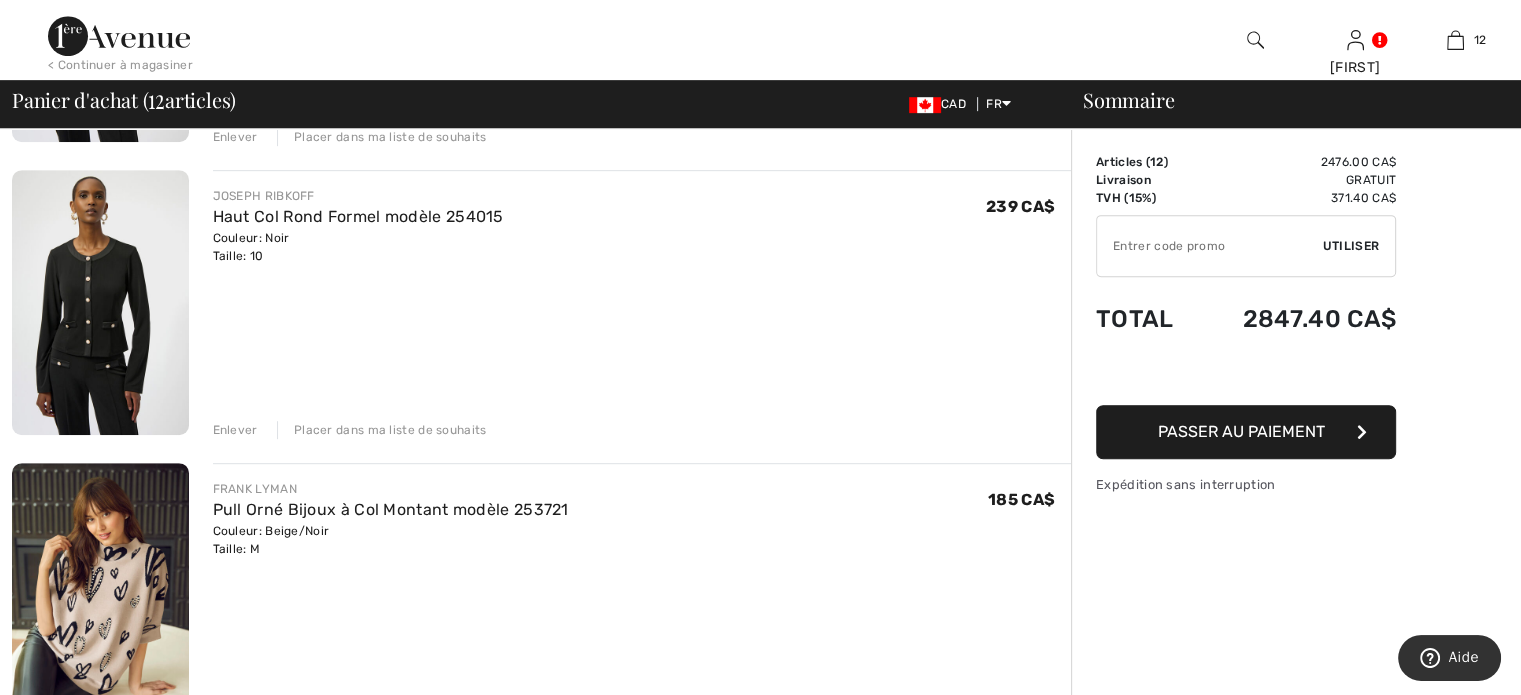 click on "Enlever" at bounding box center (235, 430) 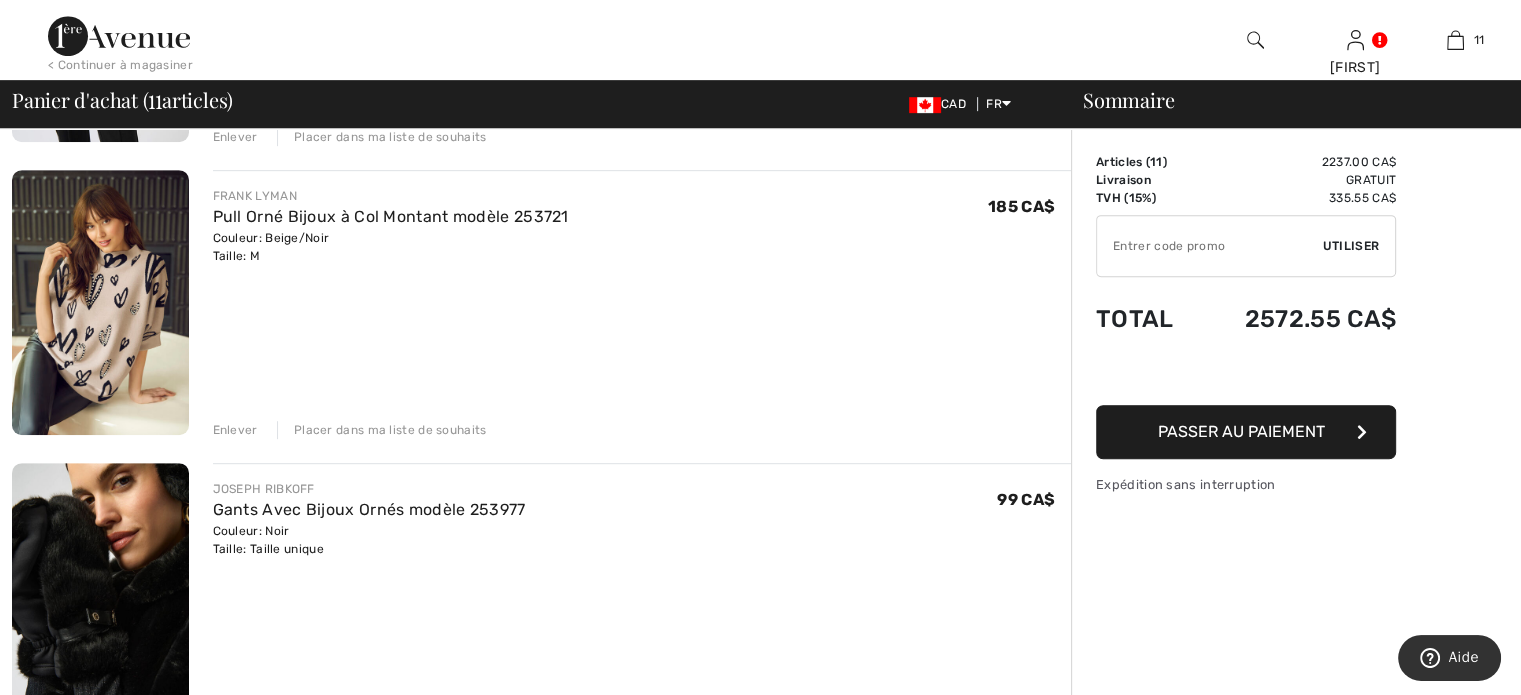 click on "Enlever" at bounding box center [235, 430] 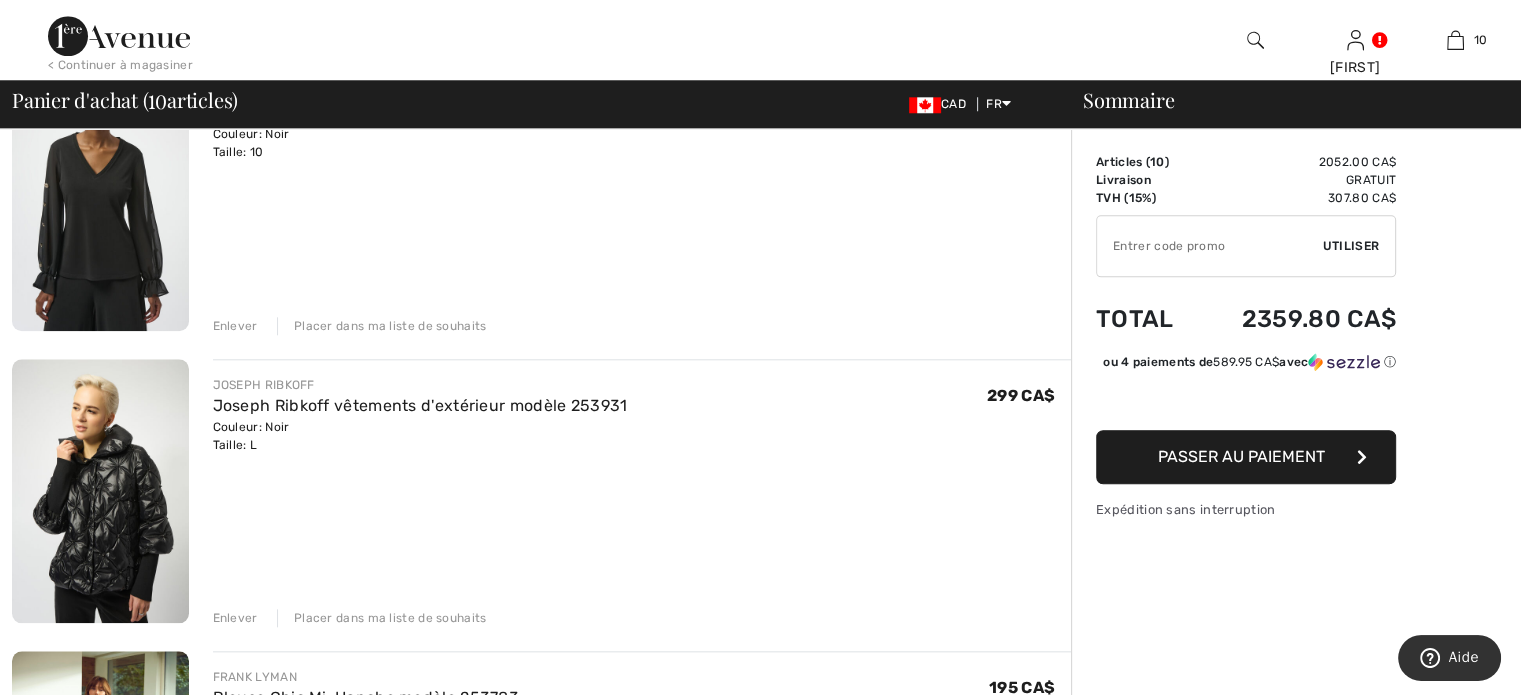 scroll, scrollTop: 2000, scrollLeft: 0, axis: vertical 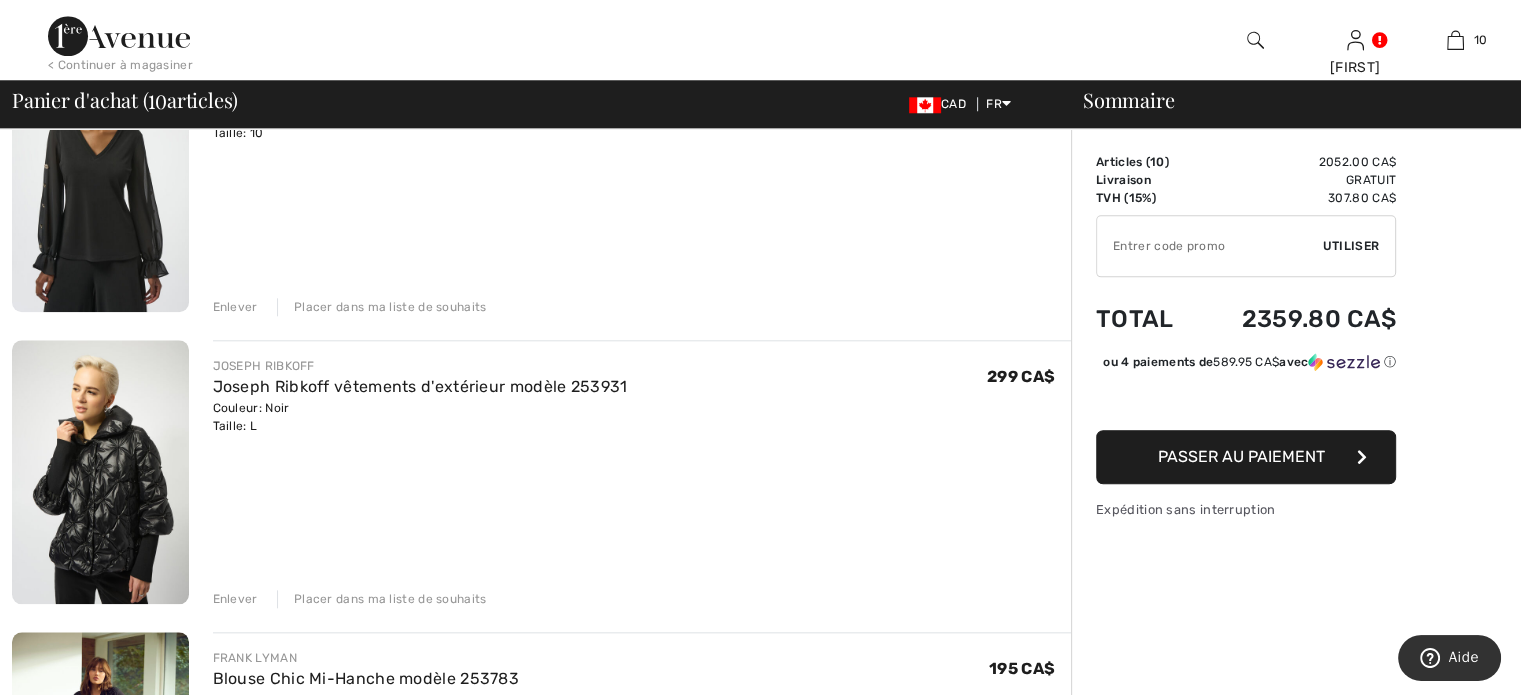 click on "Enlever" at bounding box center [235, 307] 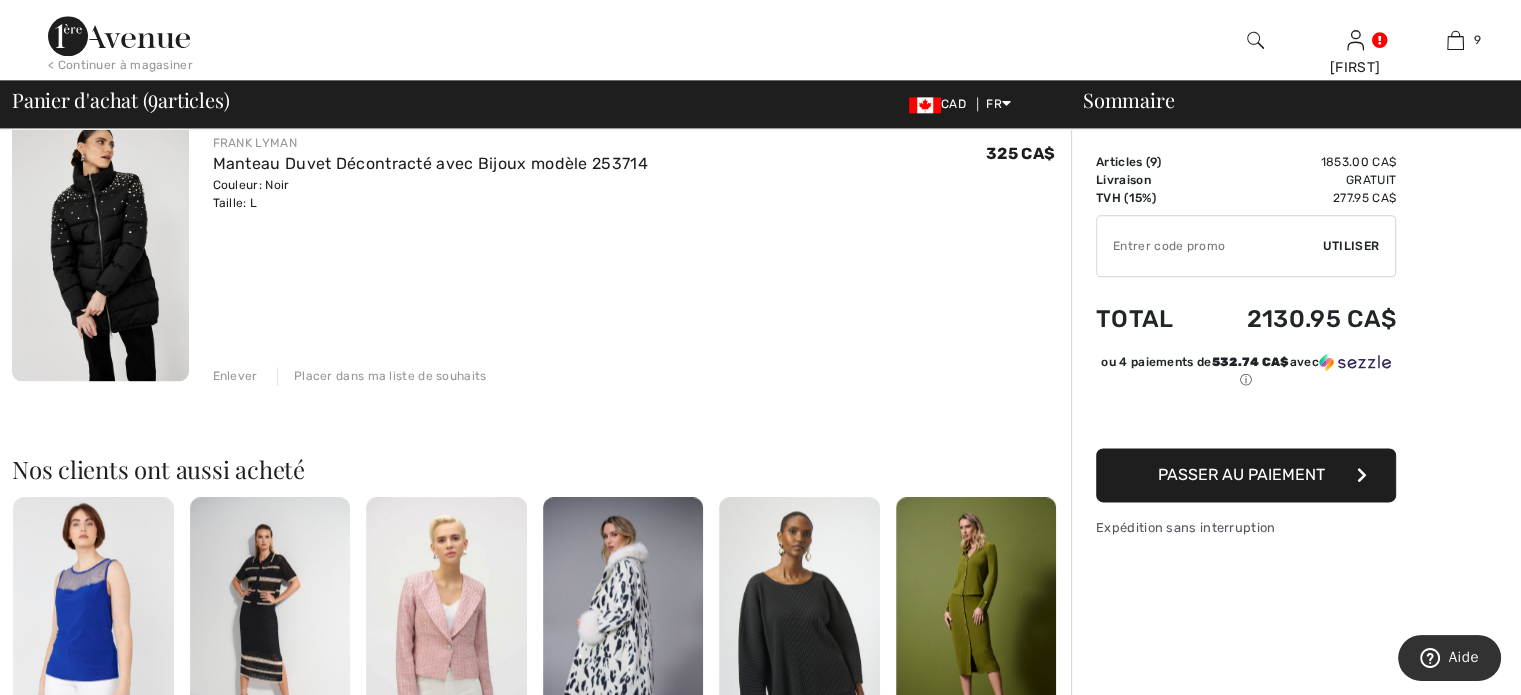 scroll, scrollTop: 2600, scrollLeft: 0, axis: vertical 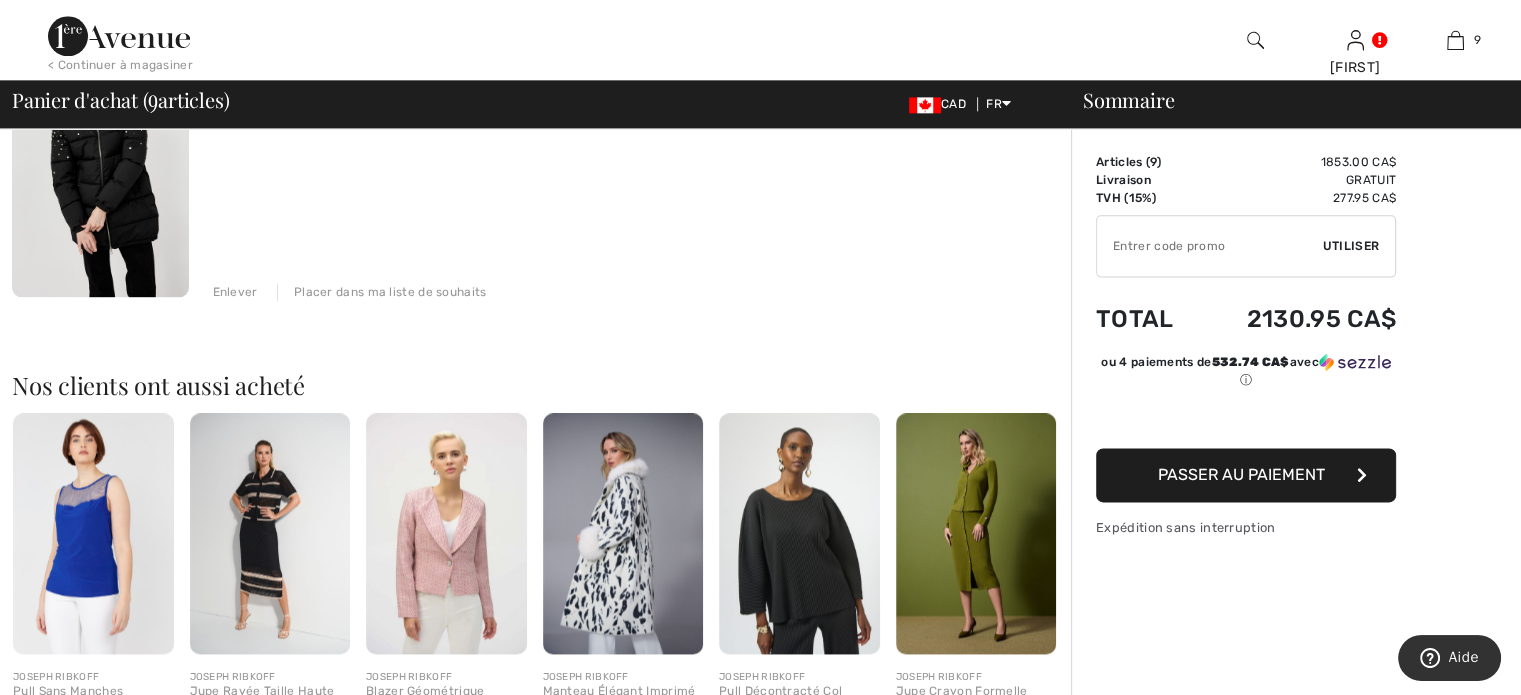 click on "Enlever" at bounding box center (235, 292) 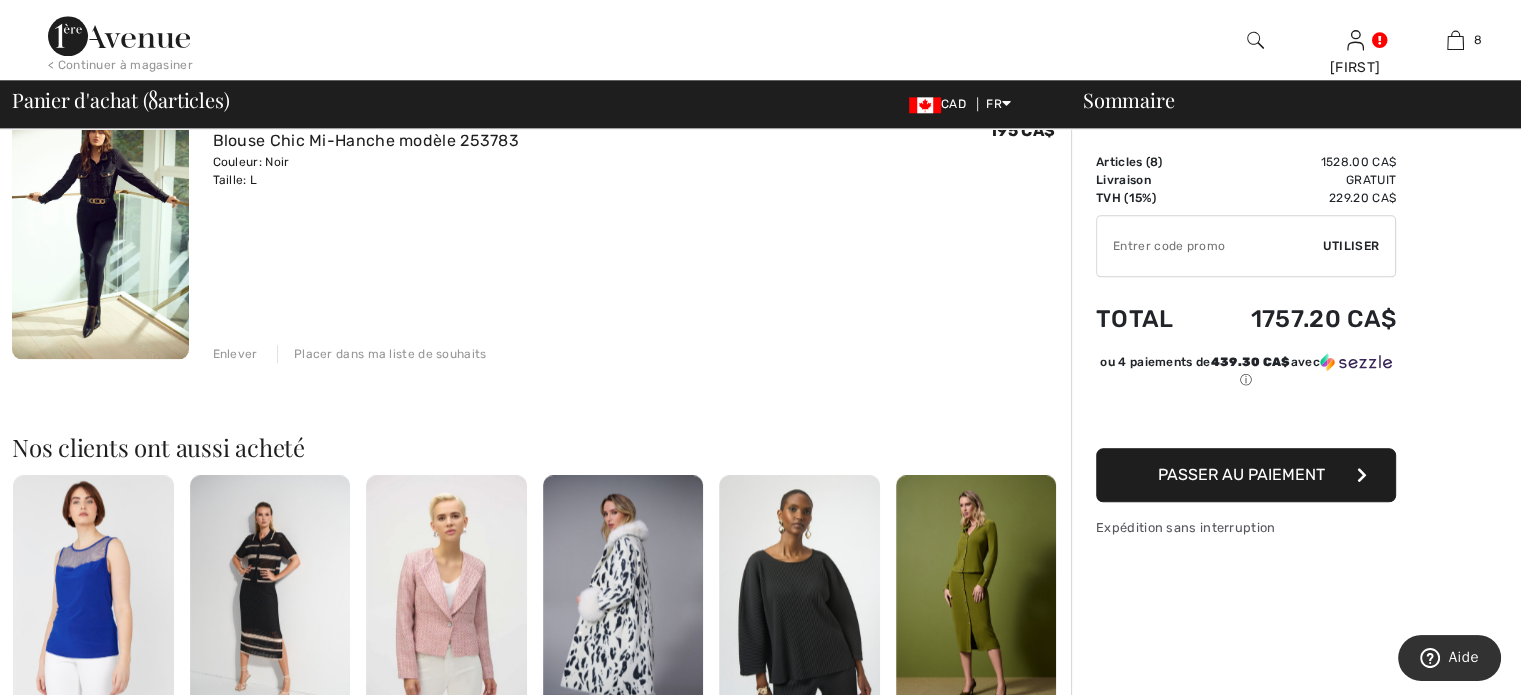 scroll, scrollTop: 2200, scrollLeft: 0, axis: vertical 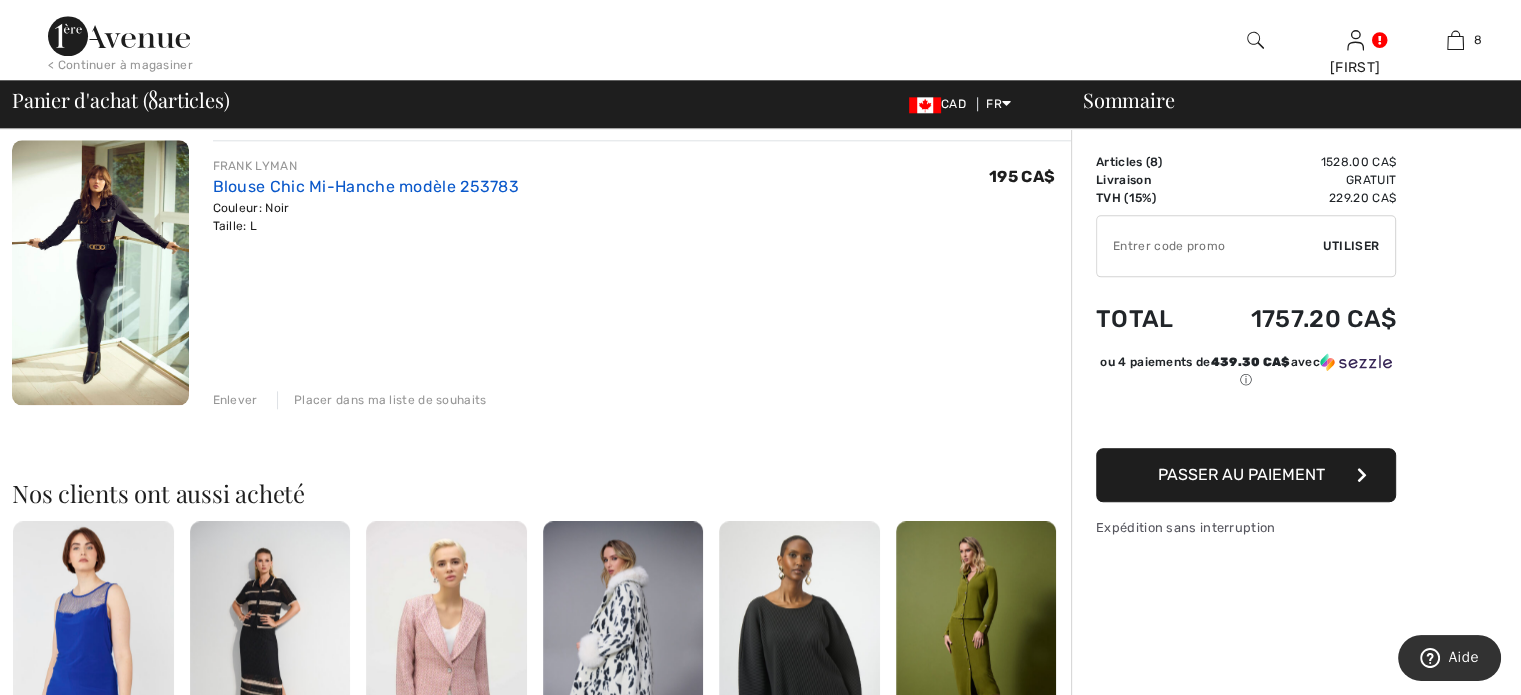 click on "Blouse Chic Mi-Hanche modèle 253783" at bounding box center (366, 186) 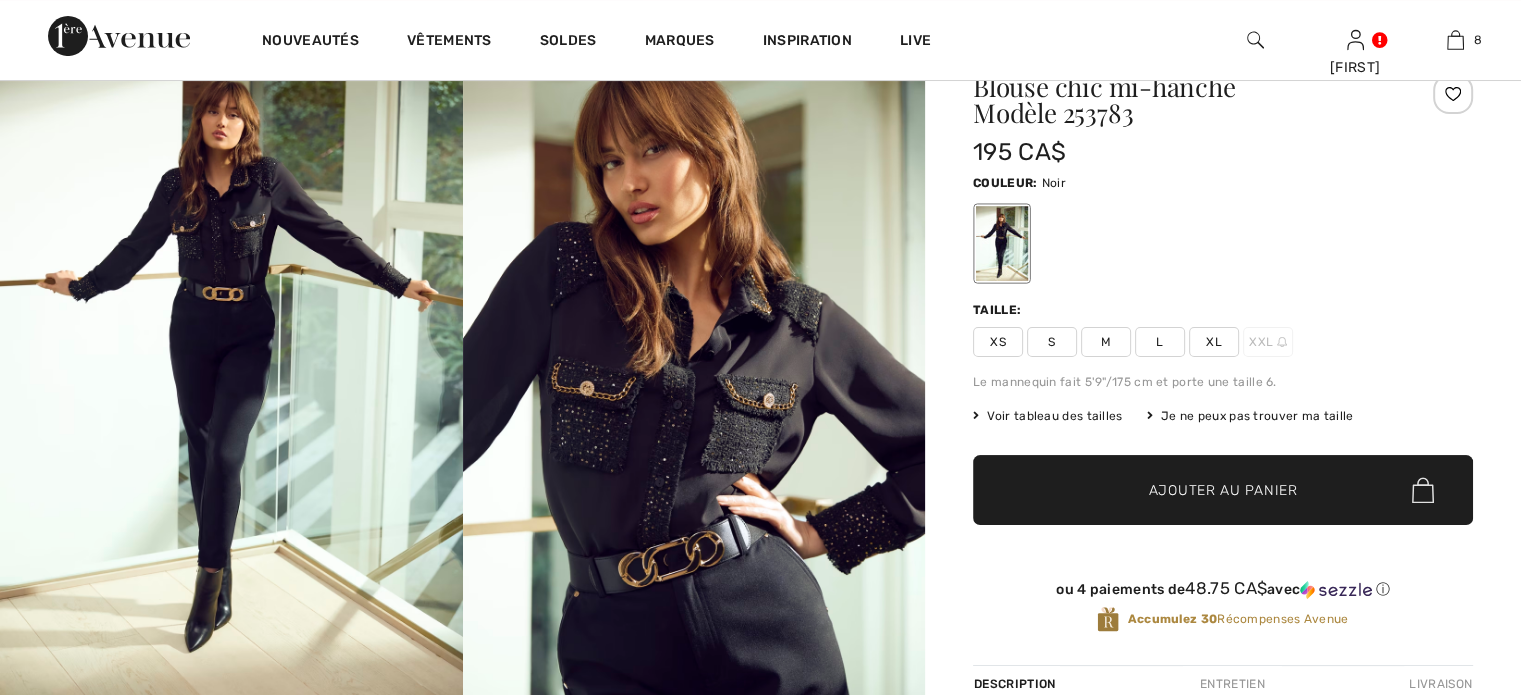 scroll, scrollTop: 200, scrollLeft: 0, axis: vertical 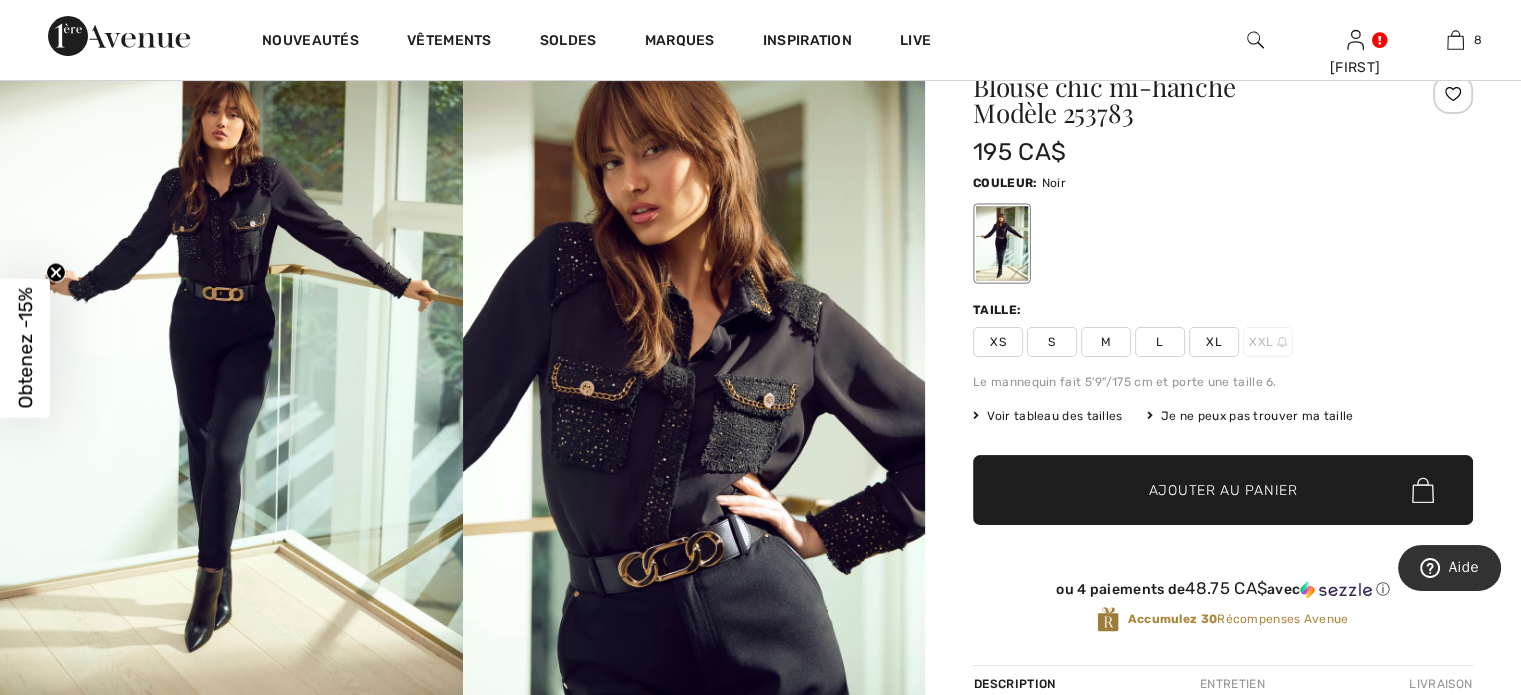 click at bounding box center (231, 361) 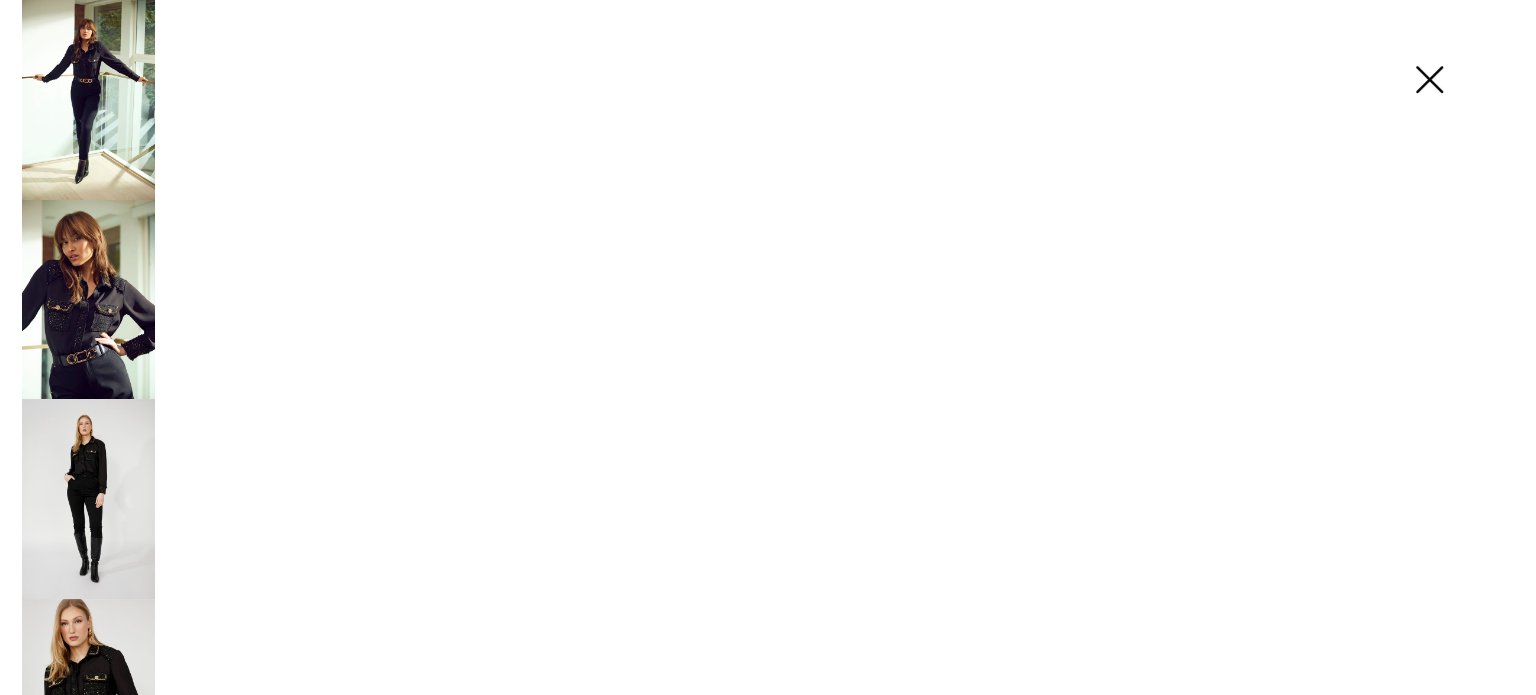 scroll, scrollTop: 201, scrollLeft: 0, axis: vertical 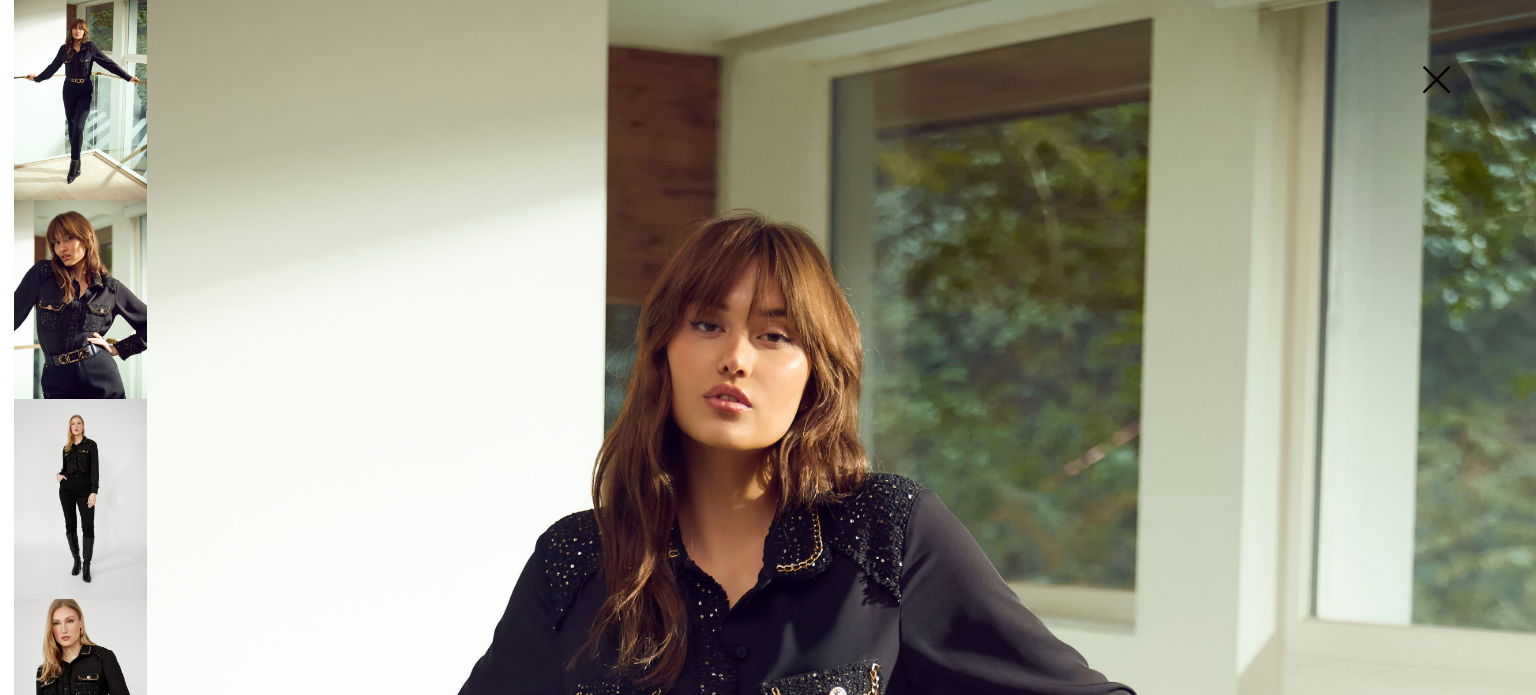 click at bounding box center [1436, 81] 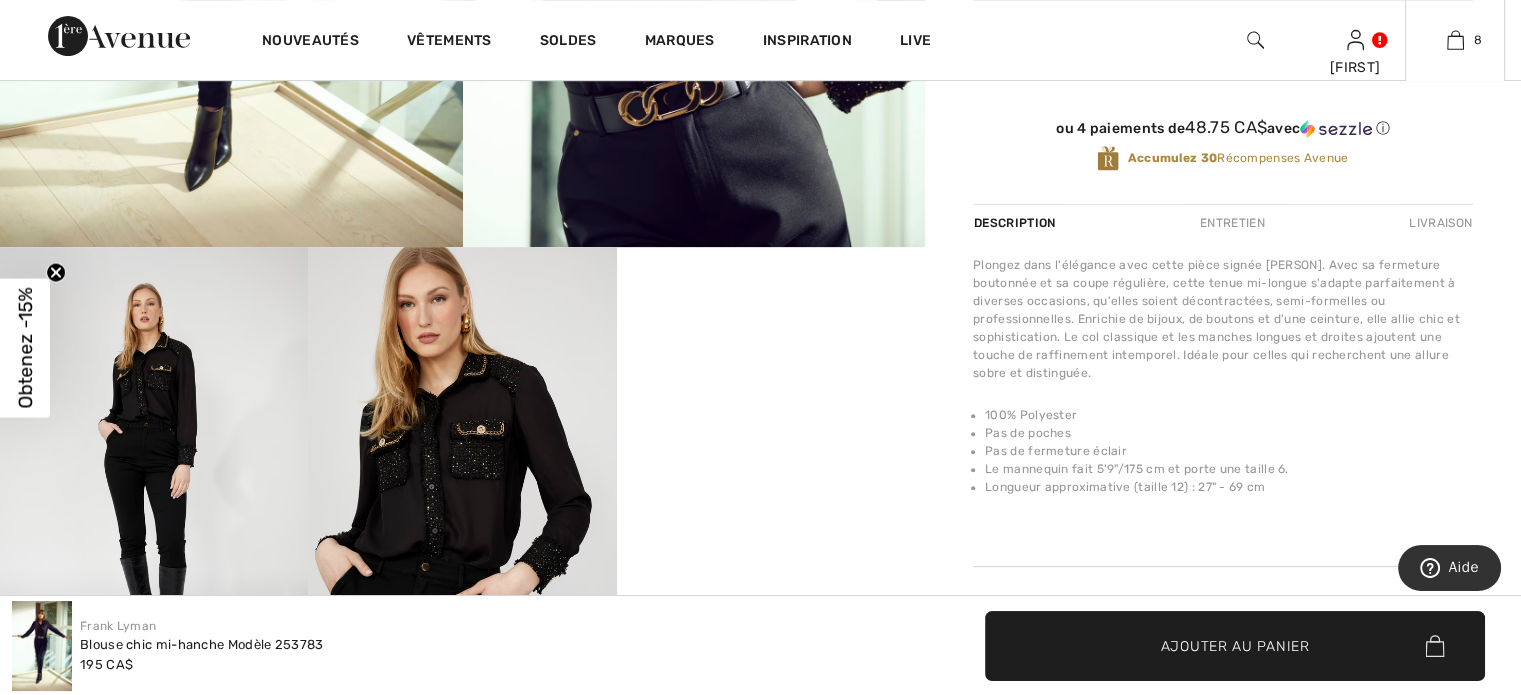 scroll, scrollTop: 300, scrollLeft: 0, axis: vertical 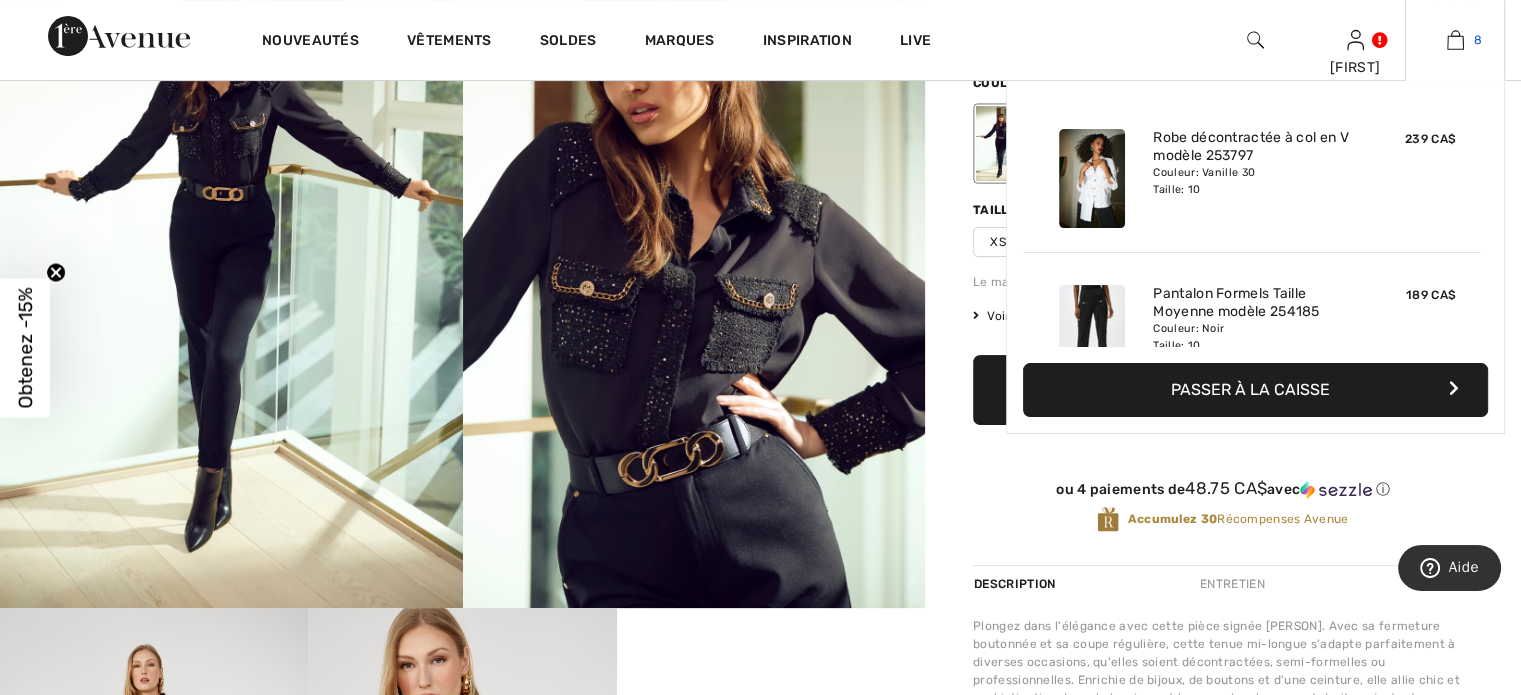 click at bounding box center [1455, 40] 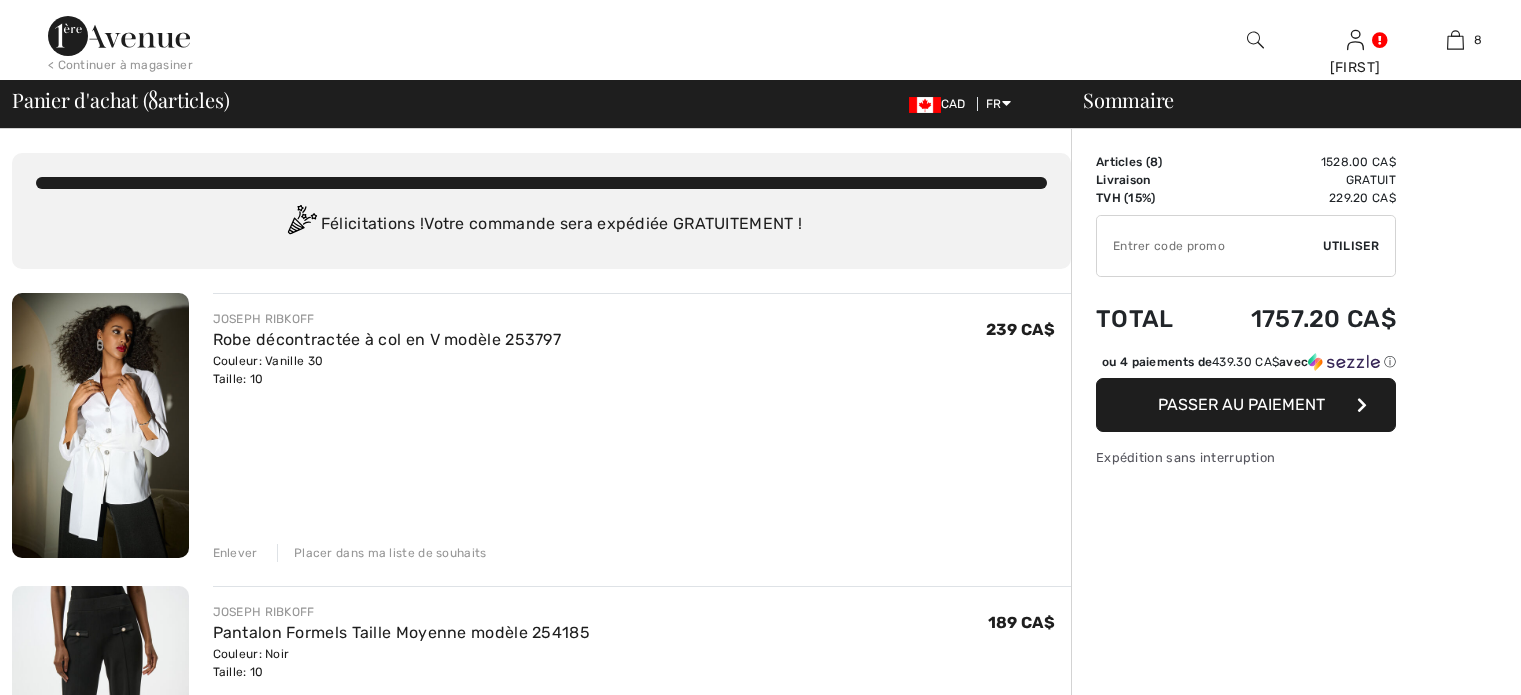 scroll, scrollTop: 0, scrollLeft: 0, axis: both 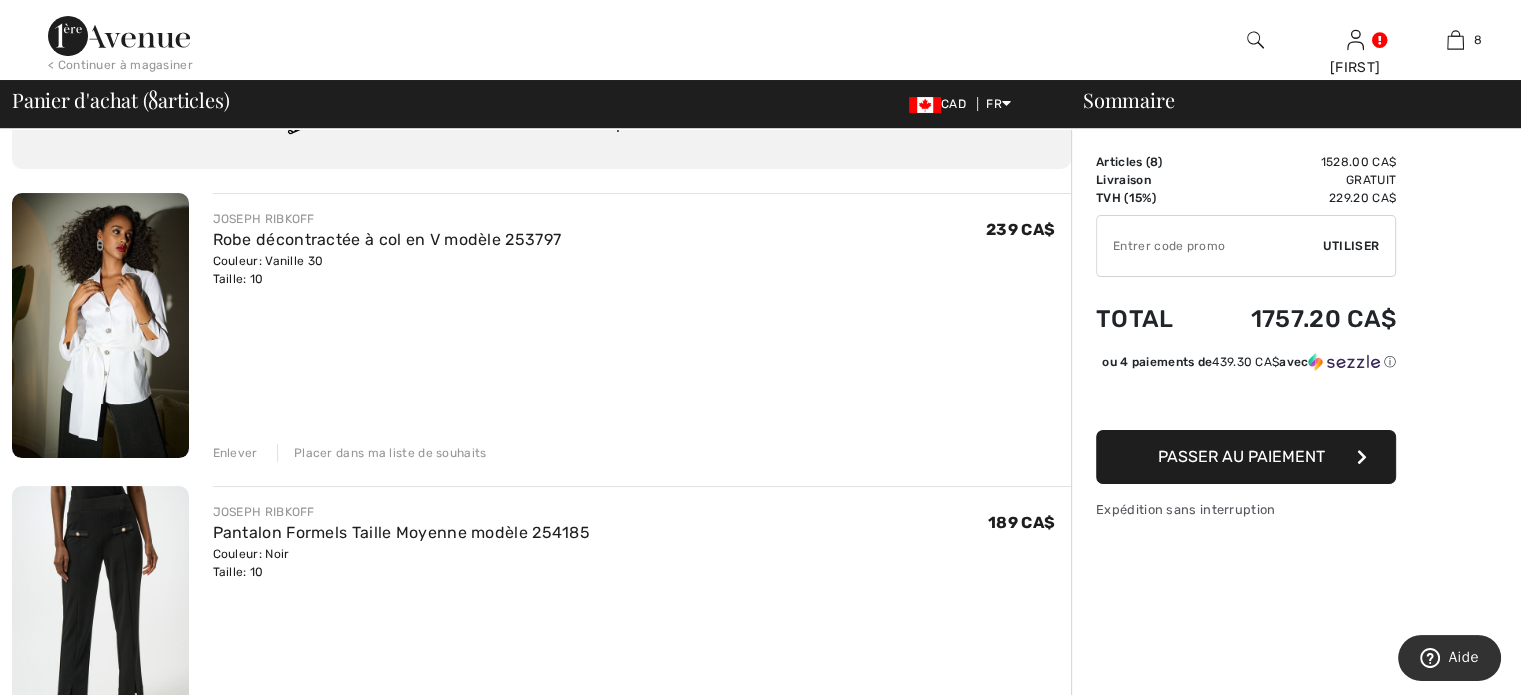 click on "Enlever" at bounding box center (235, 453) 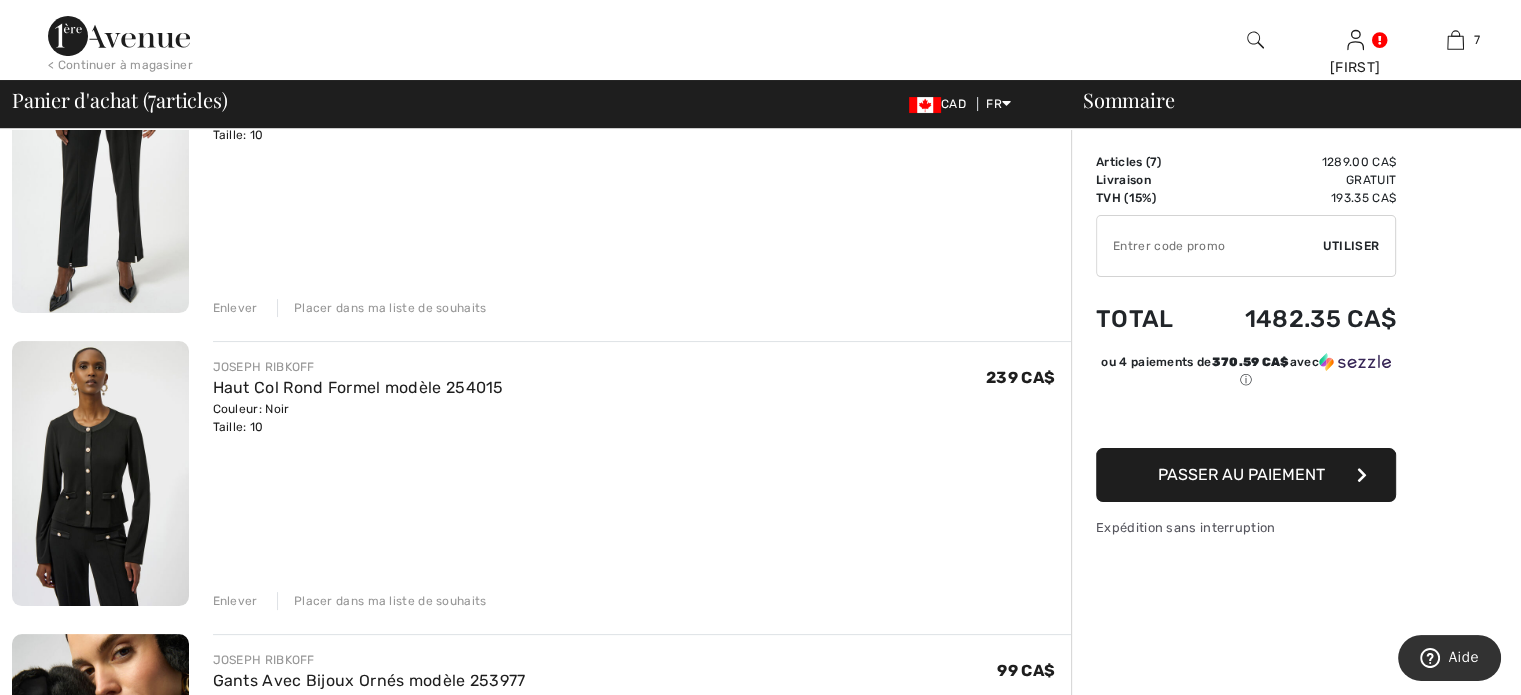 scroll, scrollTop: 300, scrollLeft: 0, axis: vertical 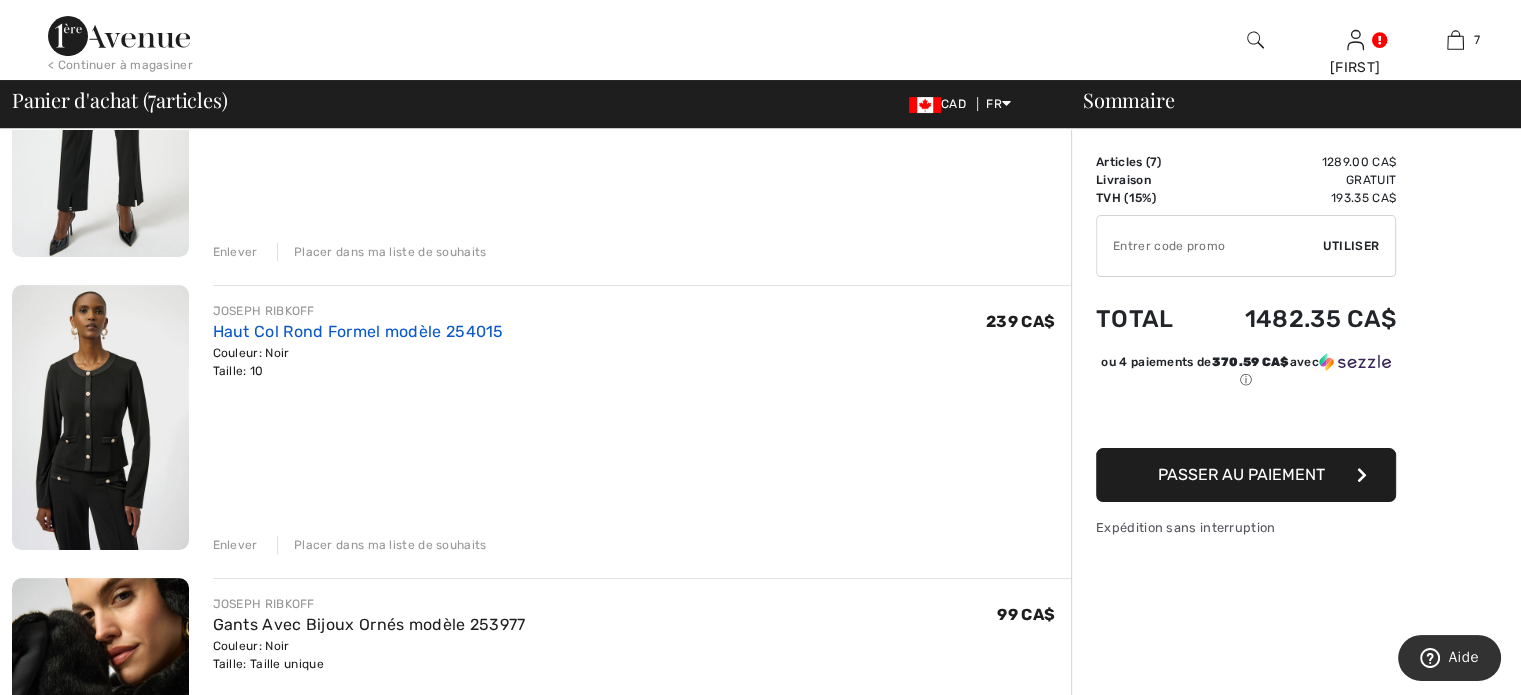 click on "Haut Col Rond Formel modèle 254015" at bounding box center [358, 331] 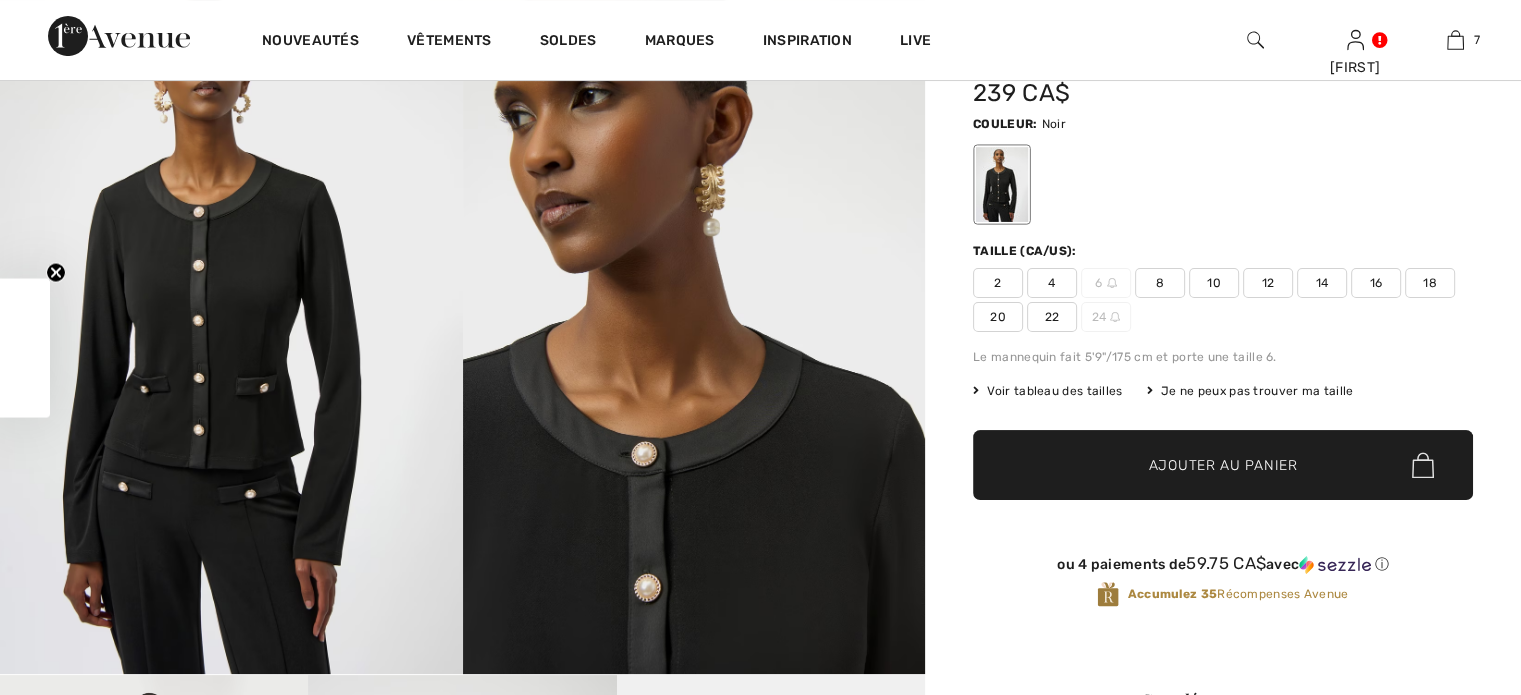 scroll, scrollTop: 0, scrollLeft: 0, axis: both 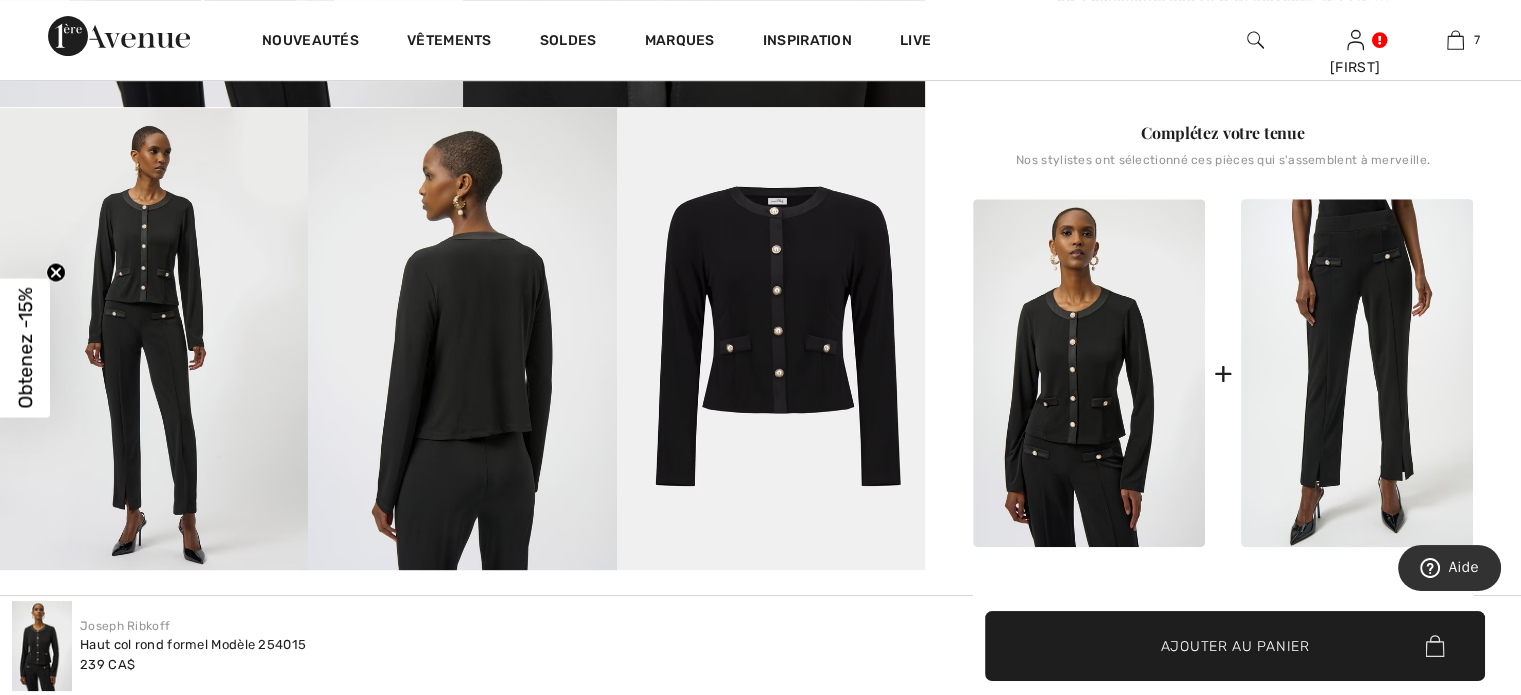 click at bounding box center [771, 339] 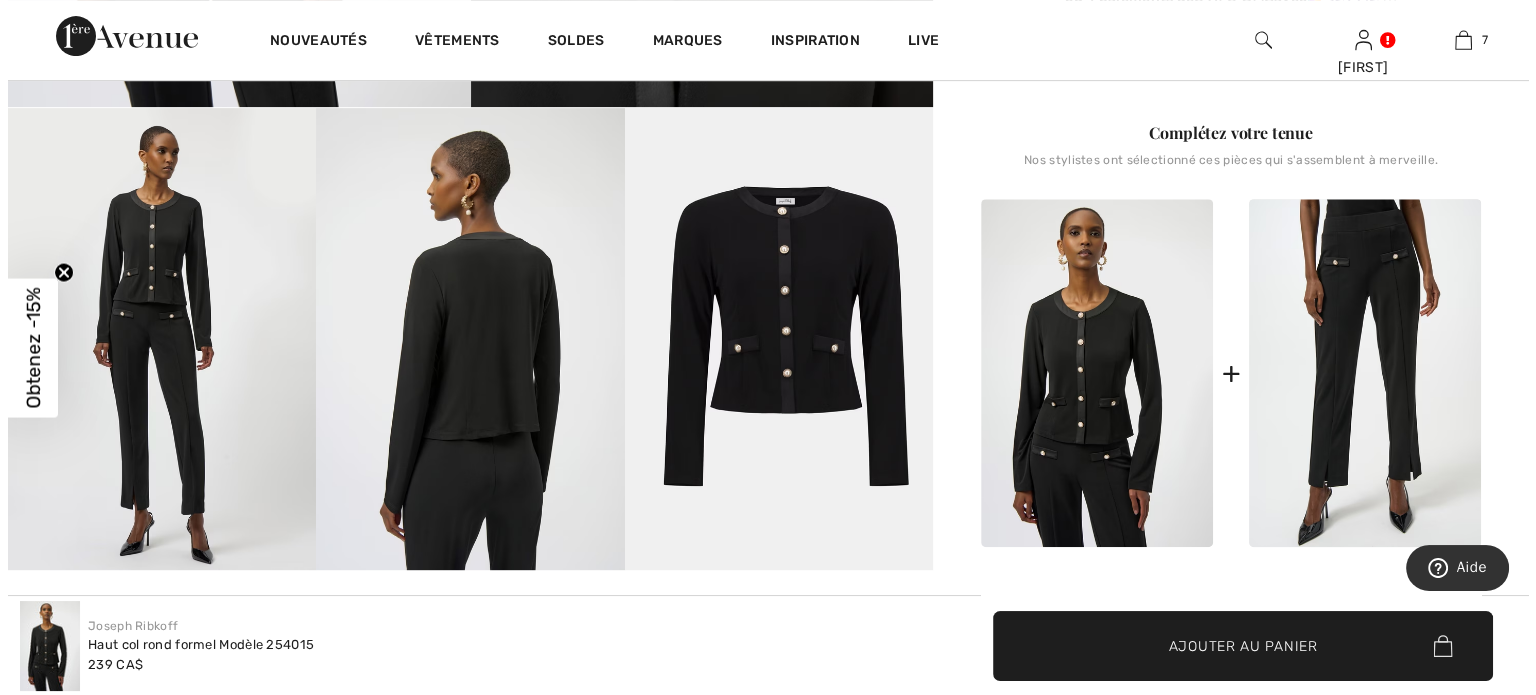 scroll, scrollTop: 801, scrollLeft: 0, axis: vertical 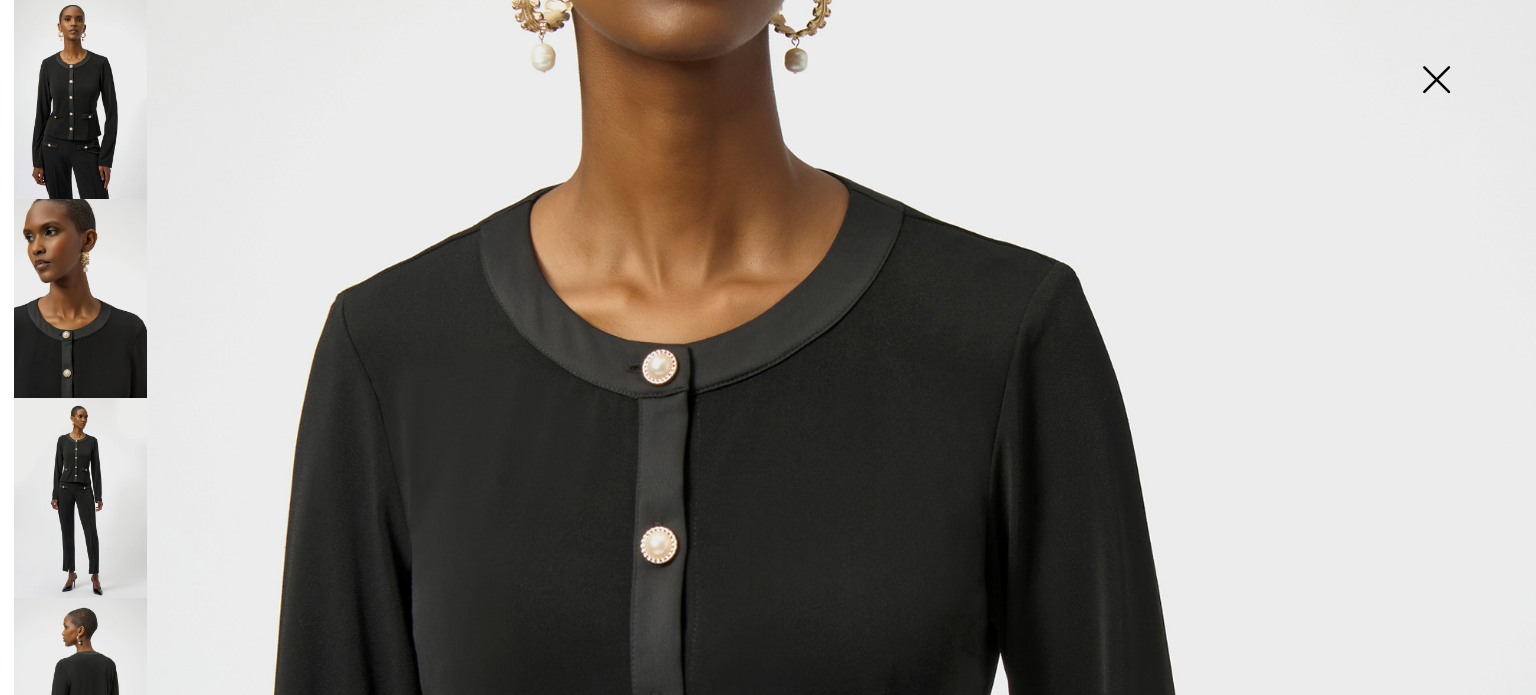 click at bounding box center [1436, 81] 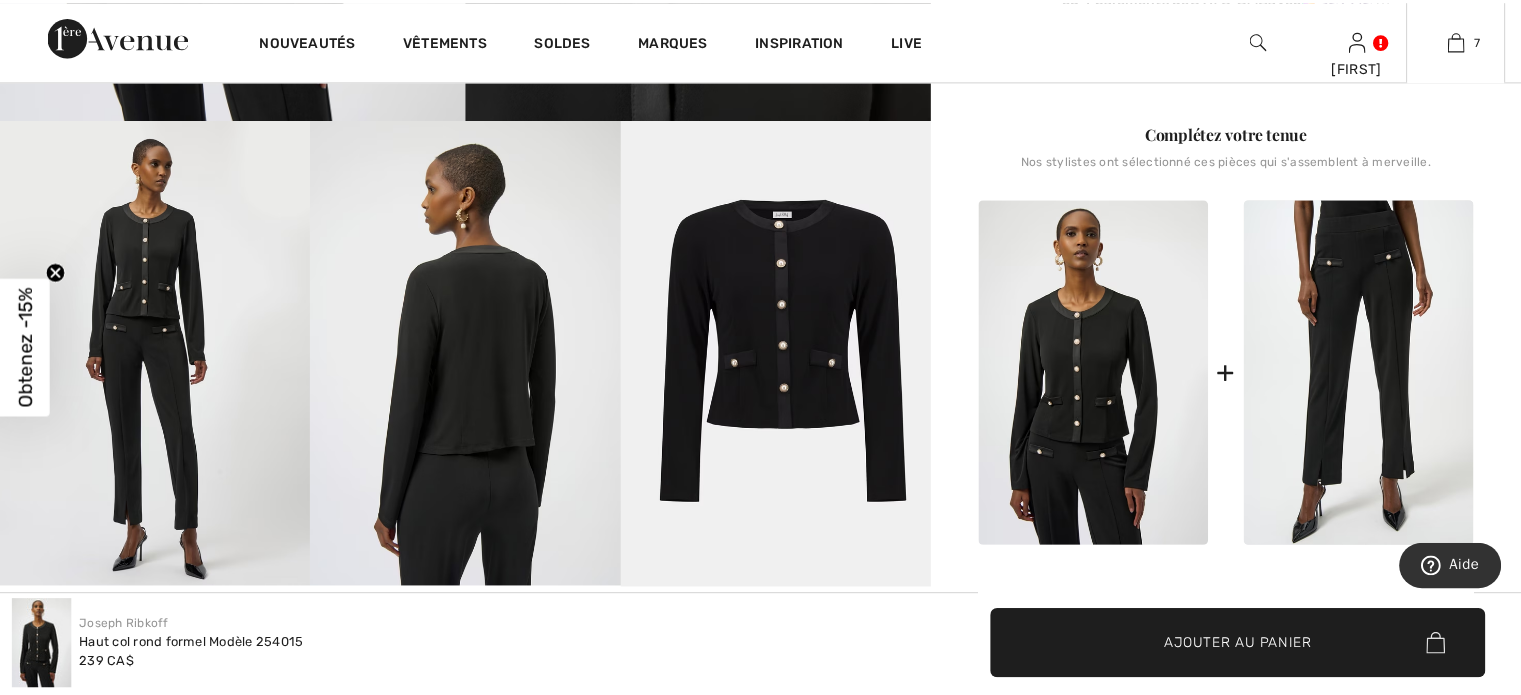 scroll, scrollTop: 800, scrollLeft: 0, axis: vertical 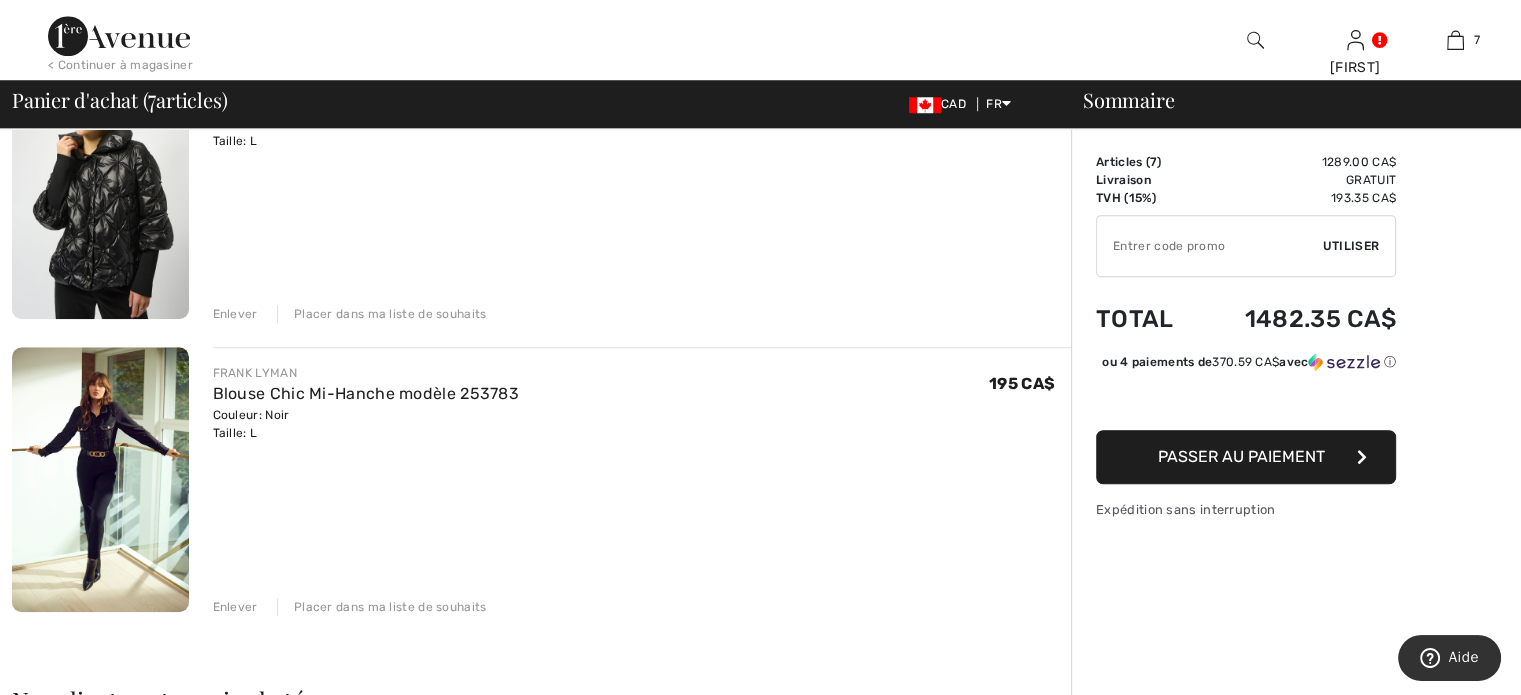 click on "Joseph Ribkoff vêtements d'extérieur modèle 253931" at bounding box center [420, 101] 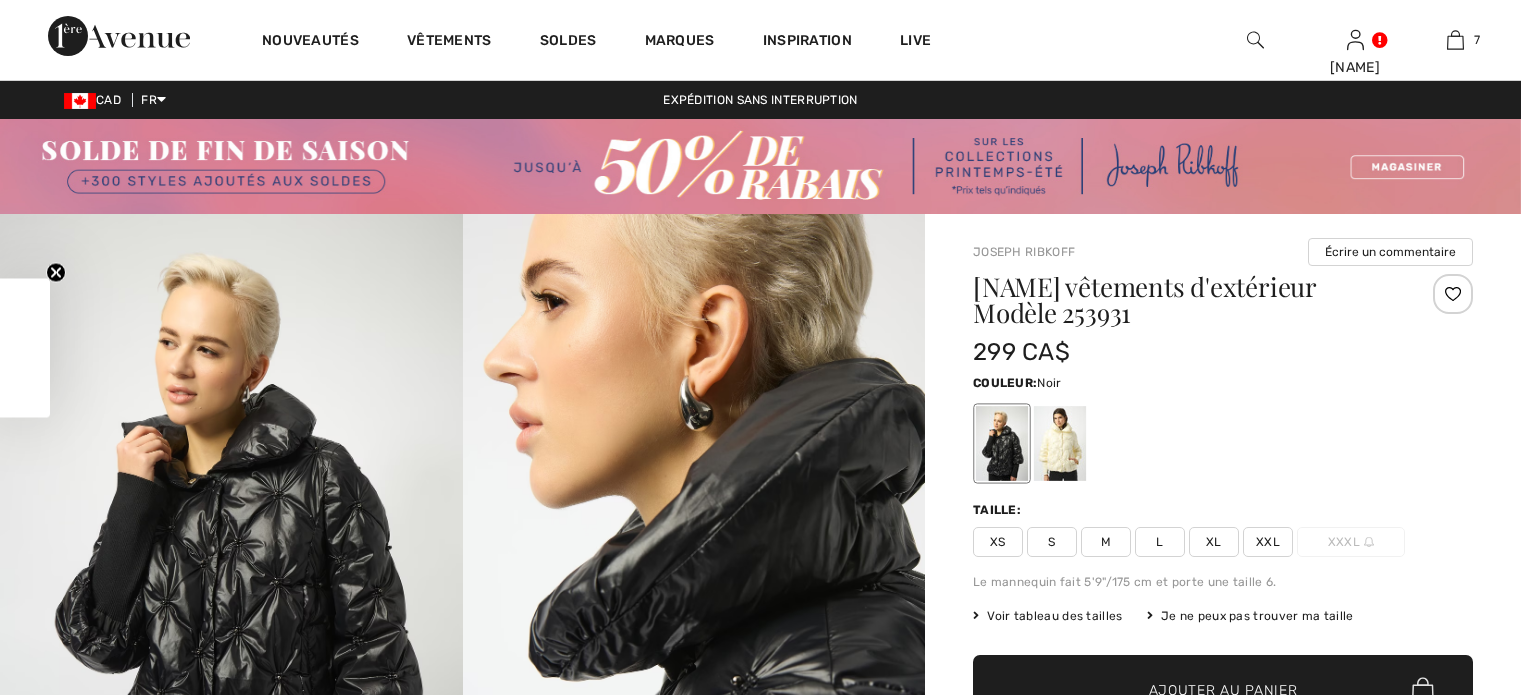 scroll, scrollTop: 800, scrollLeft: 0, axis: vertical 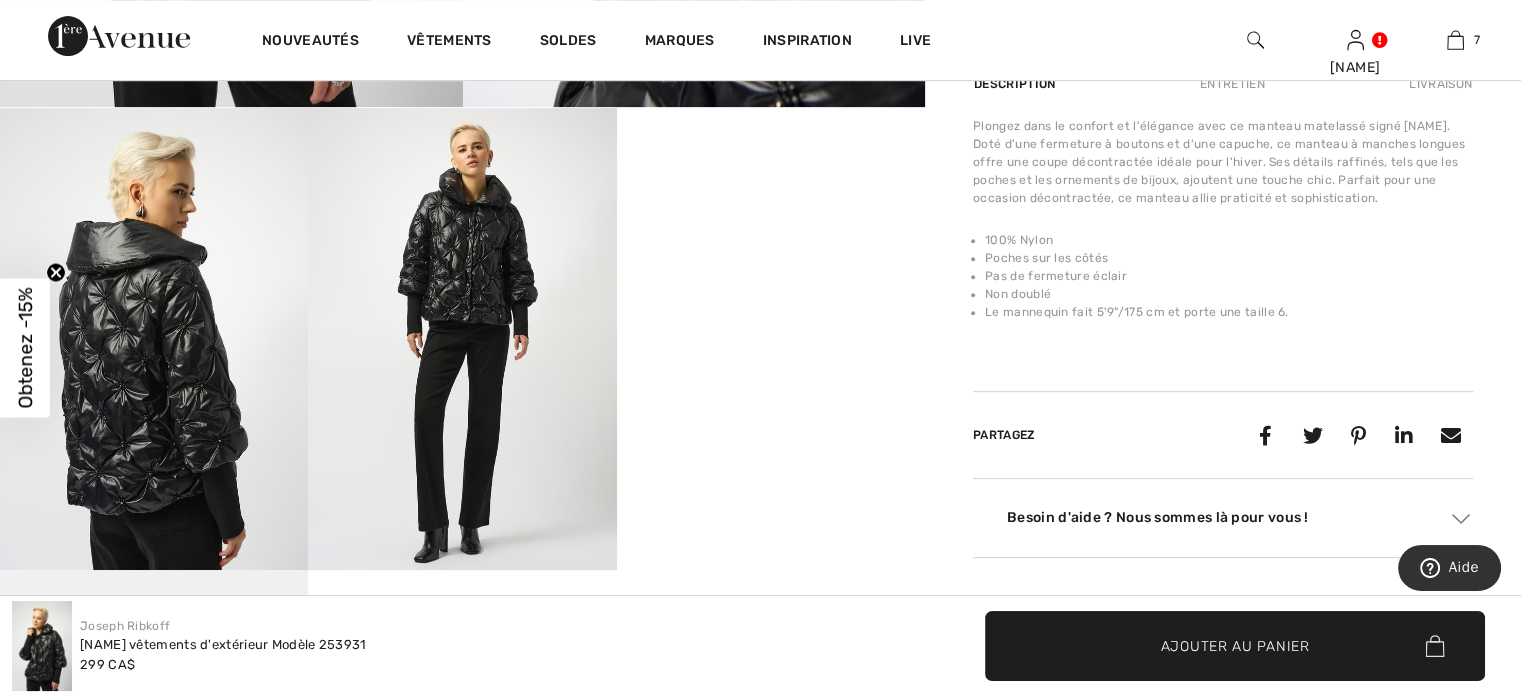 click at bounding box center (462, 339) 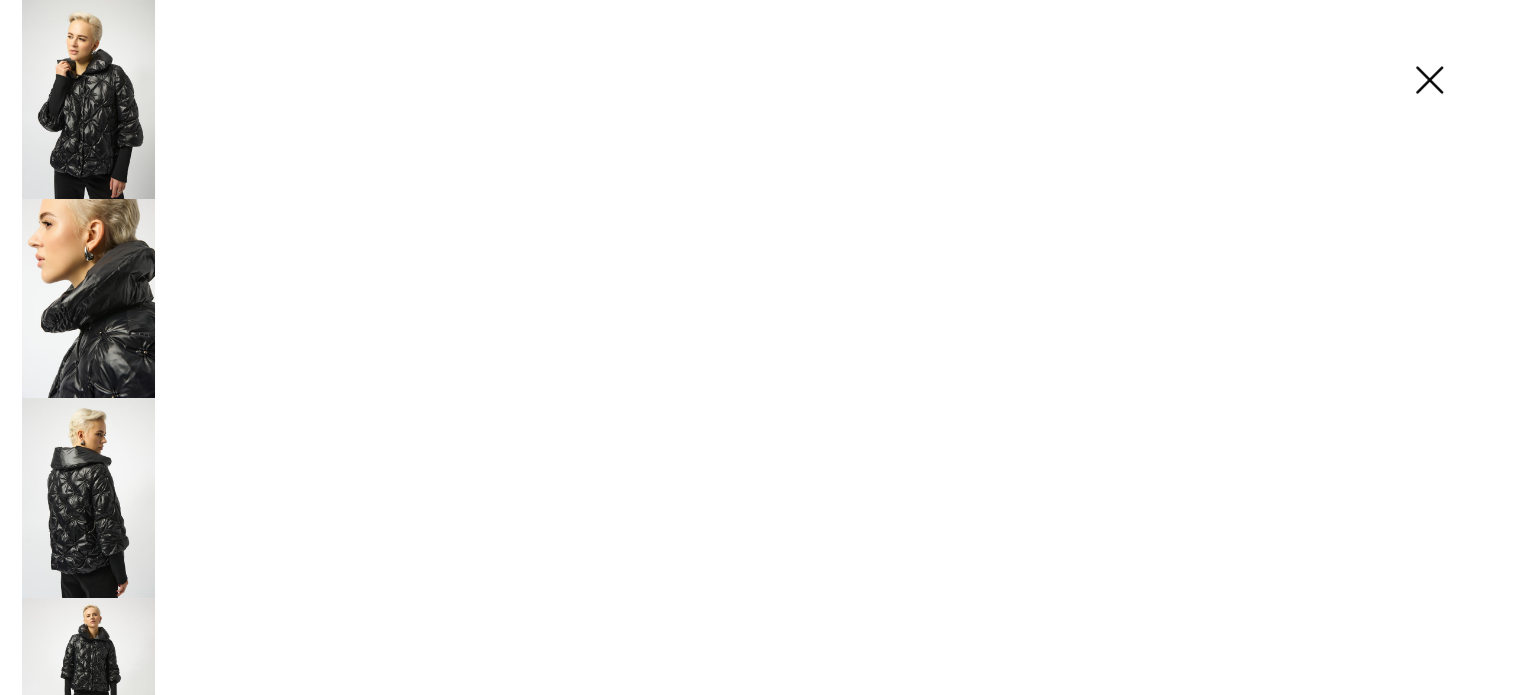 scroll, scrollTop: 801, scrollLeft: 0, axis: vertical 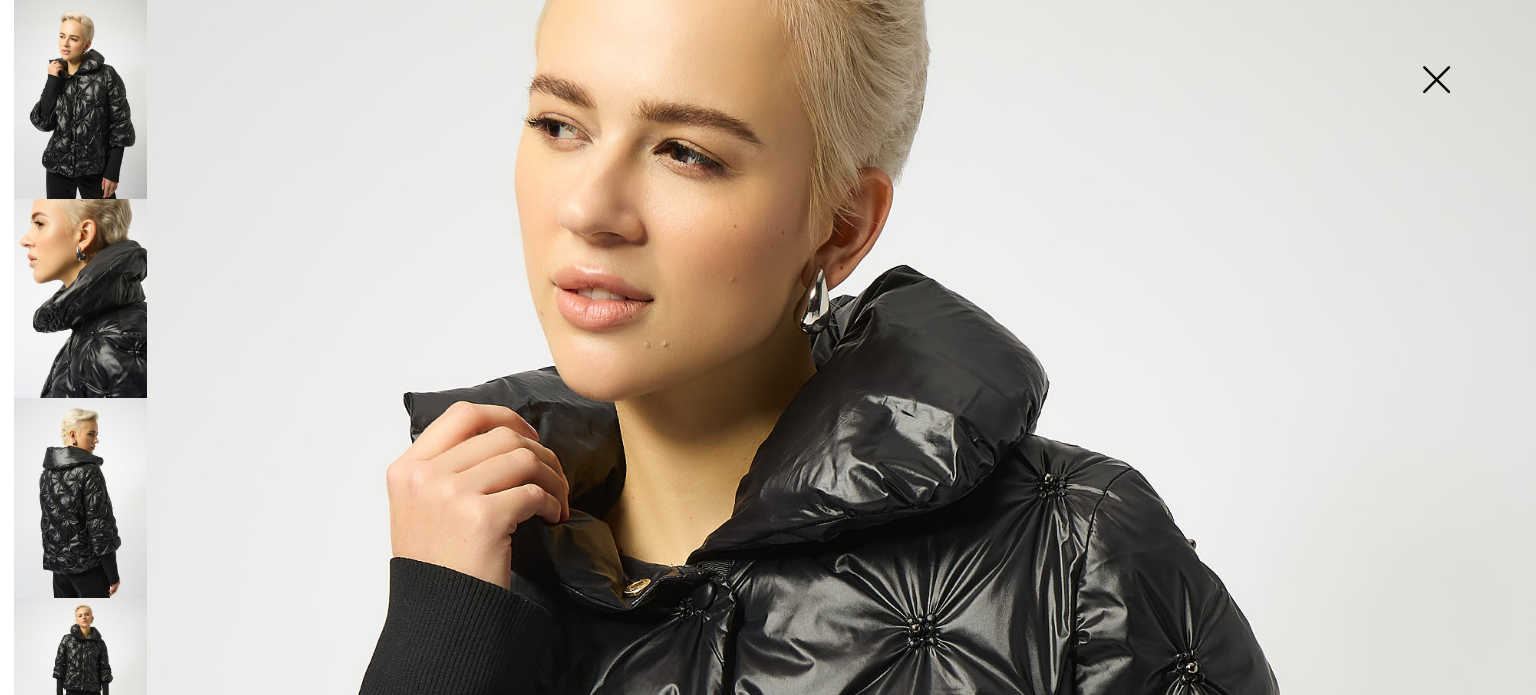 click at bounding box center (1436, 81) 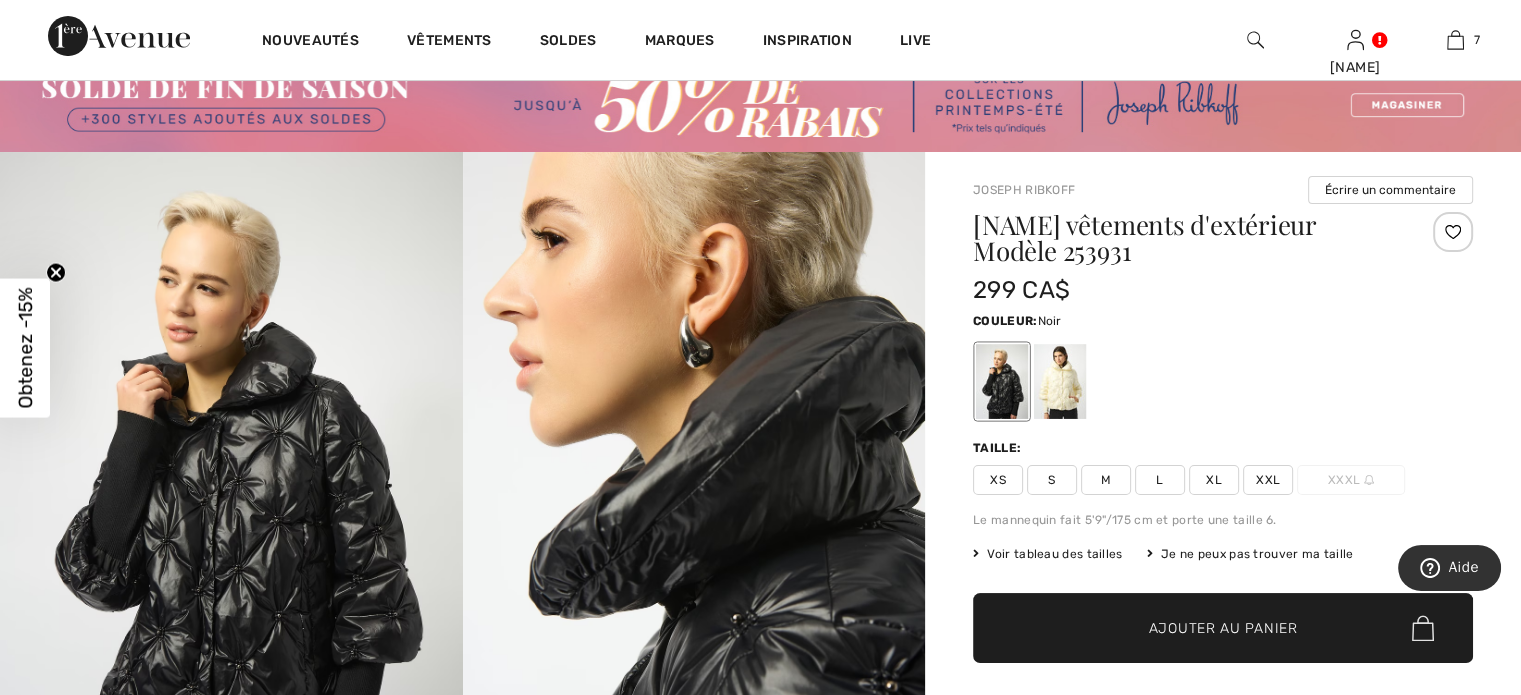 scroll, scrollTop: 0, scrollLeft: 0, axis: both 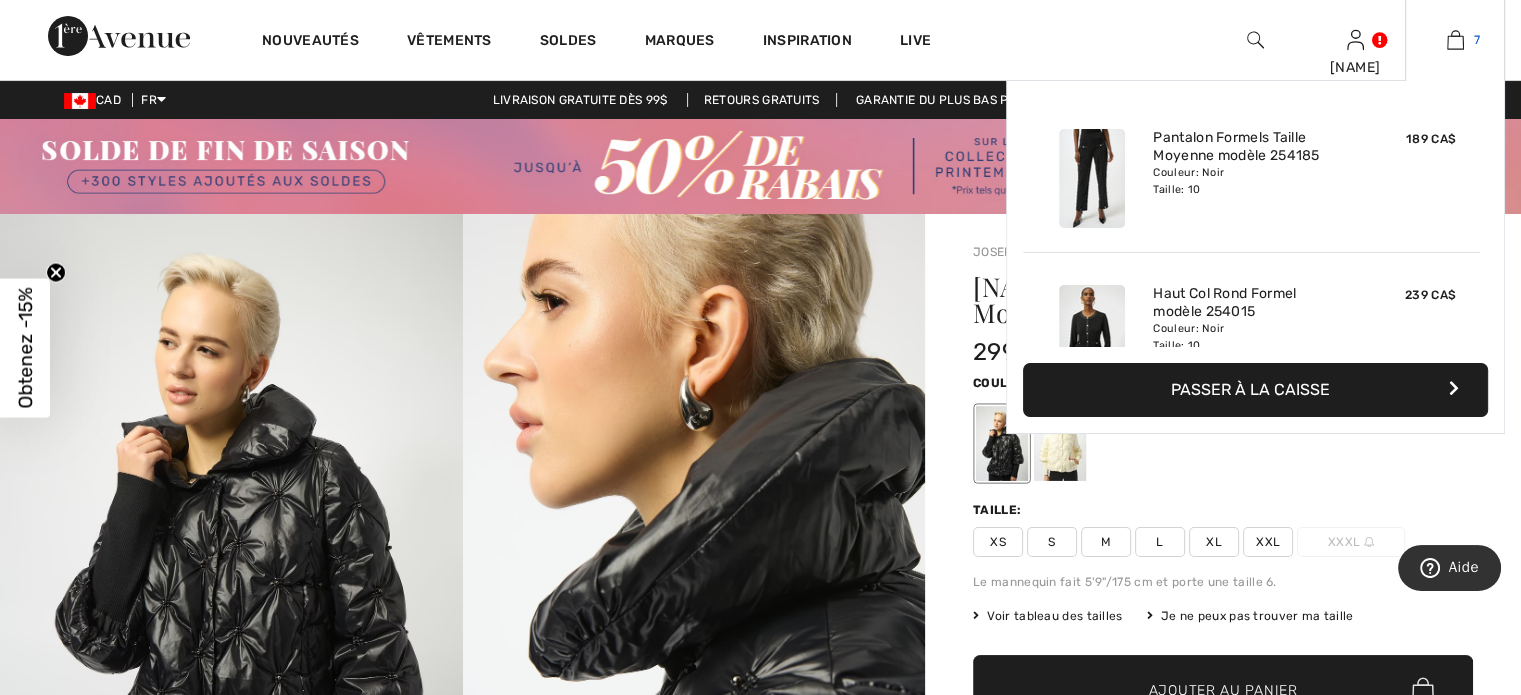 click at bounding box center (1455, 40) 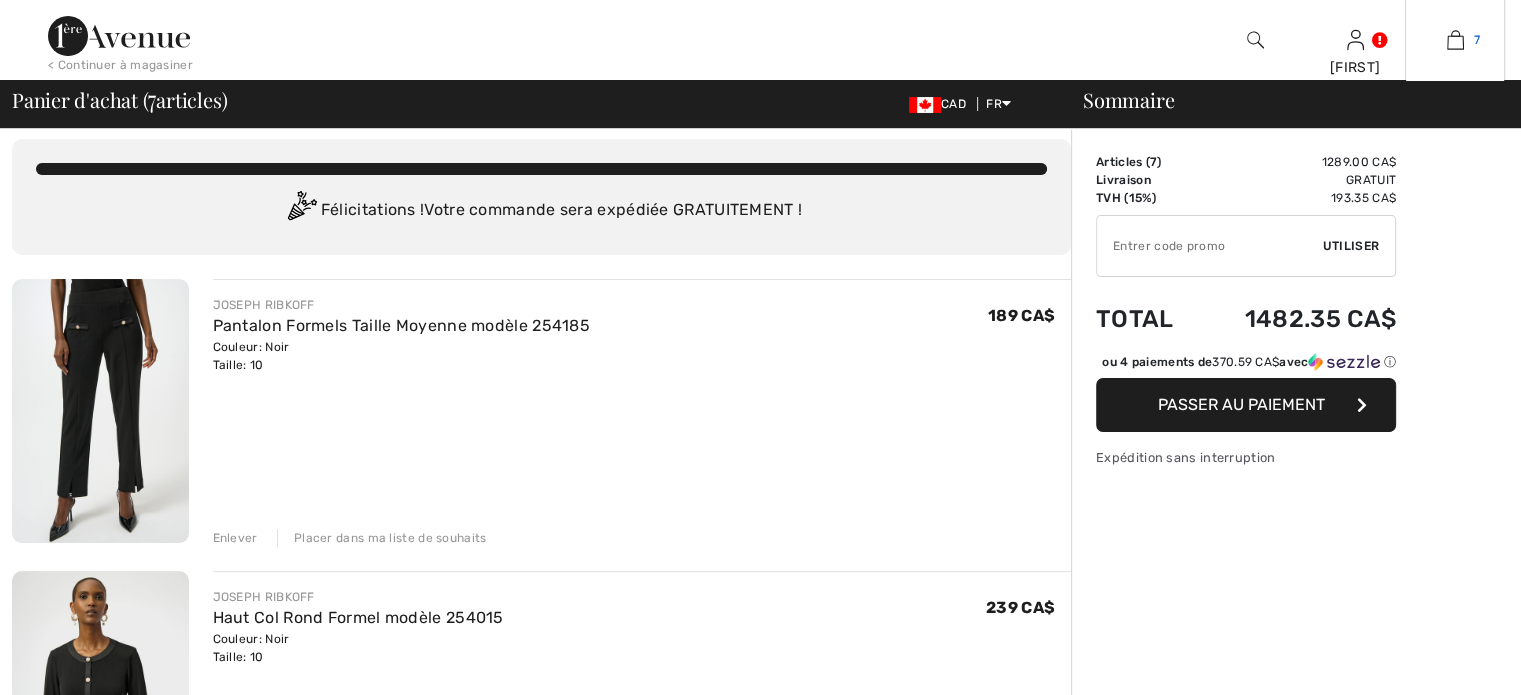 scroll, scrollTop: 100, scrollLeft: 0, axis: vertical 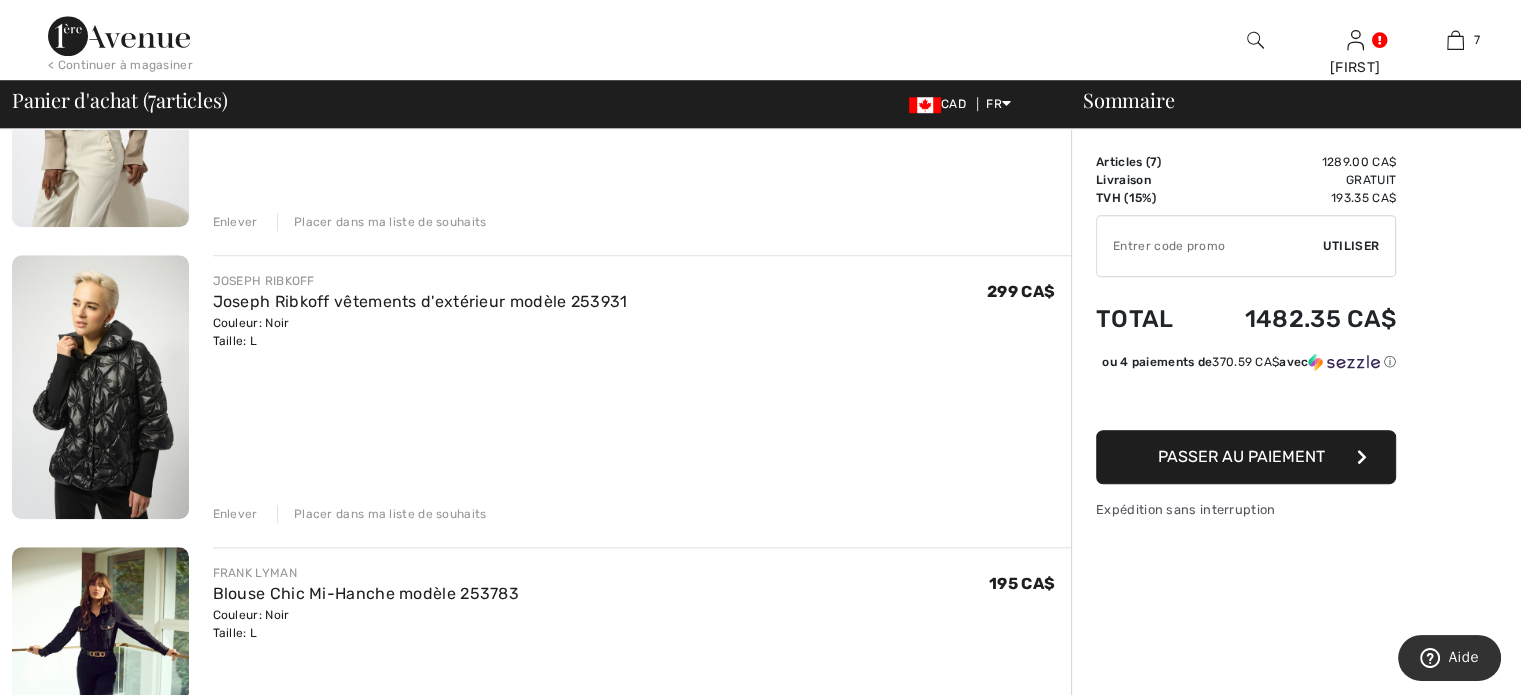 click on "Chemise Classique Longueur Hanche modèle 254926" at bounding box center (420, 8) 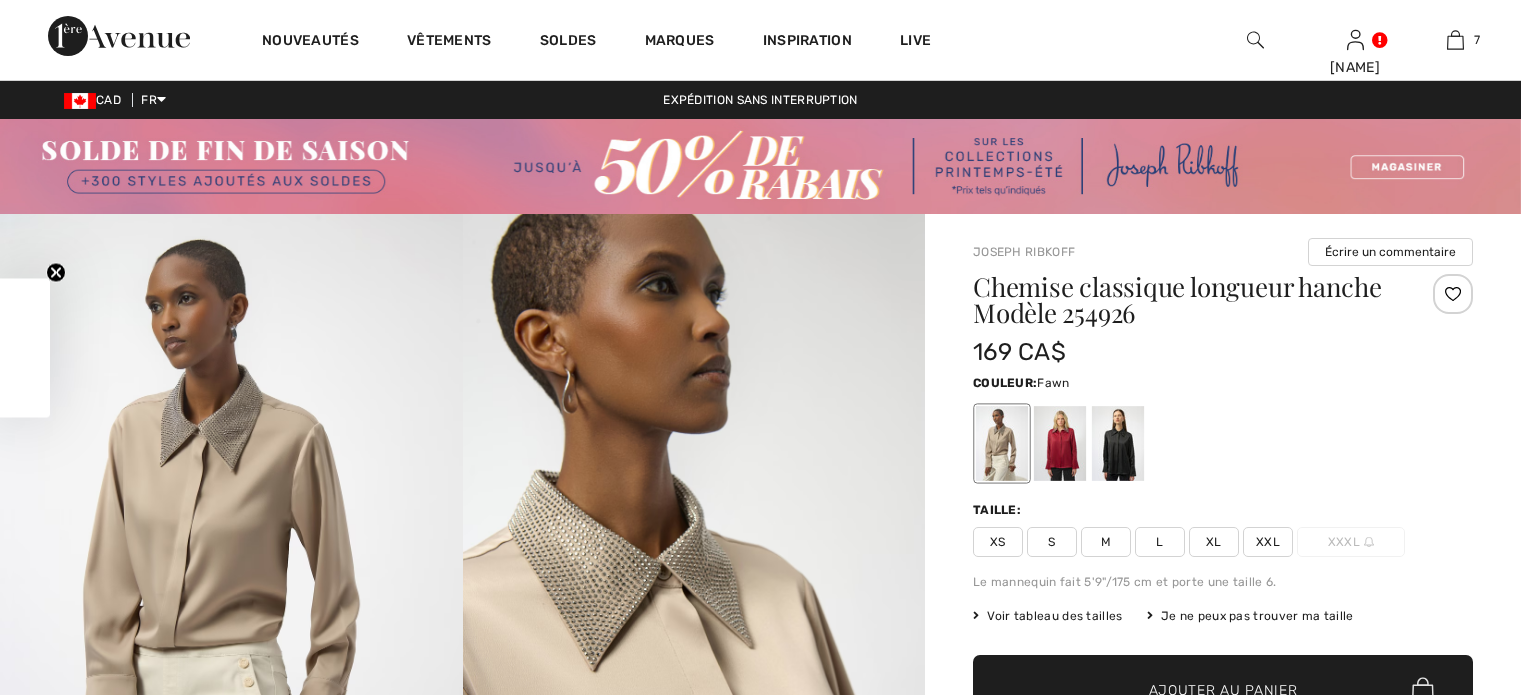 scroll, scrollTop: 314, scrollLeft: 0, axis: vertical 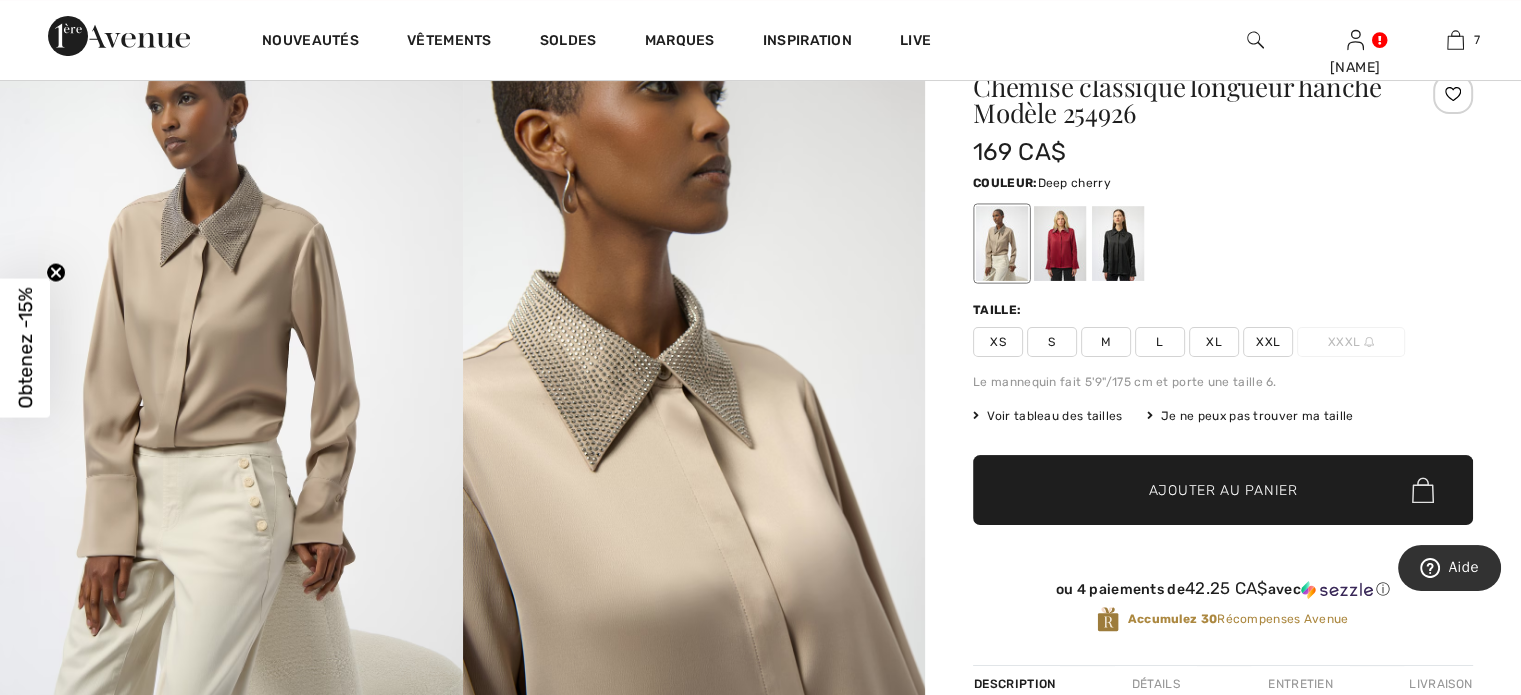 click at bounding box center (1060, 243) 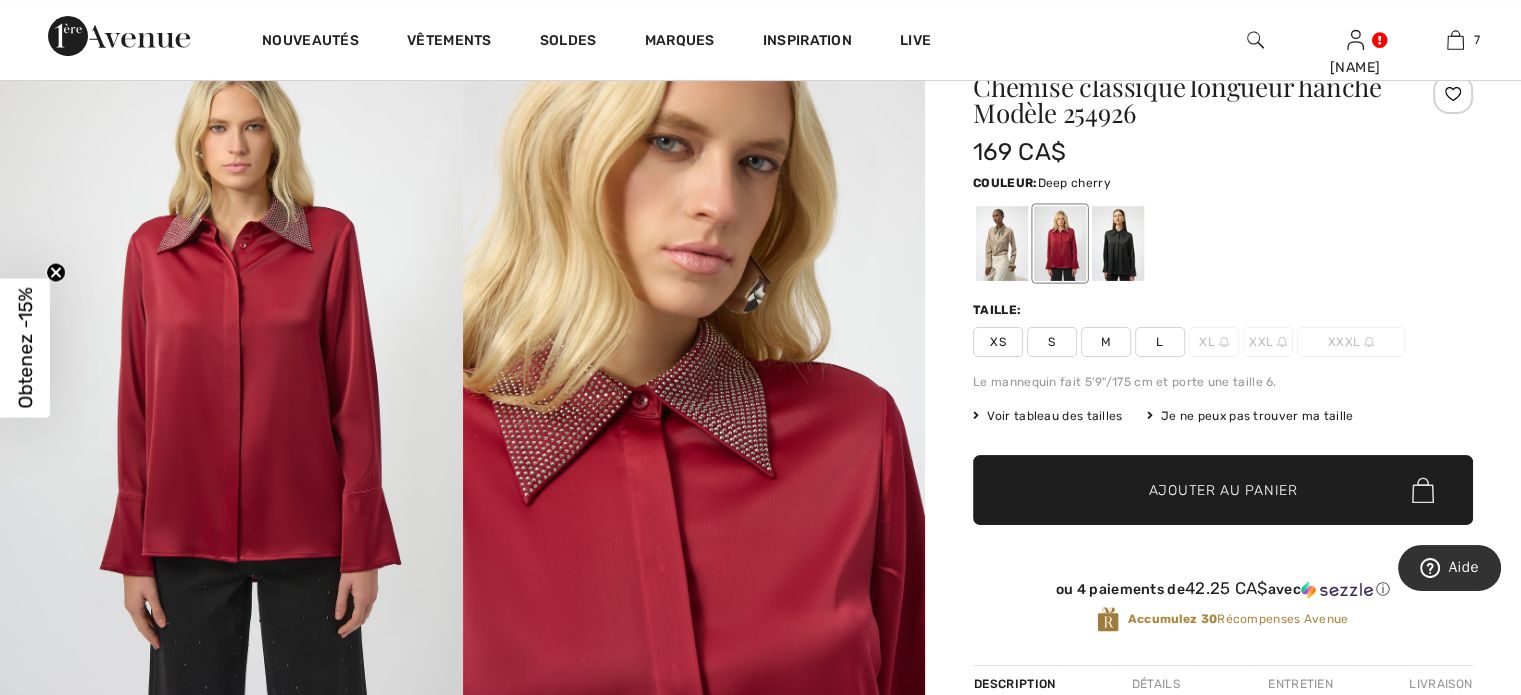 click on "L" at bounding box center [1160, 342] 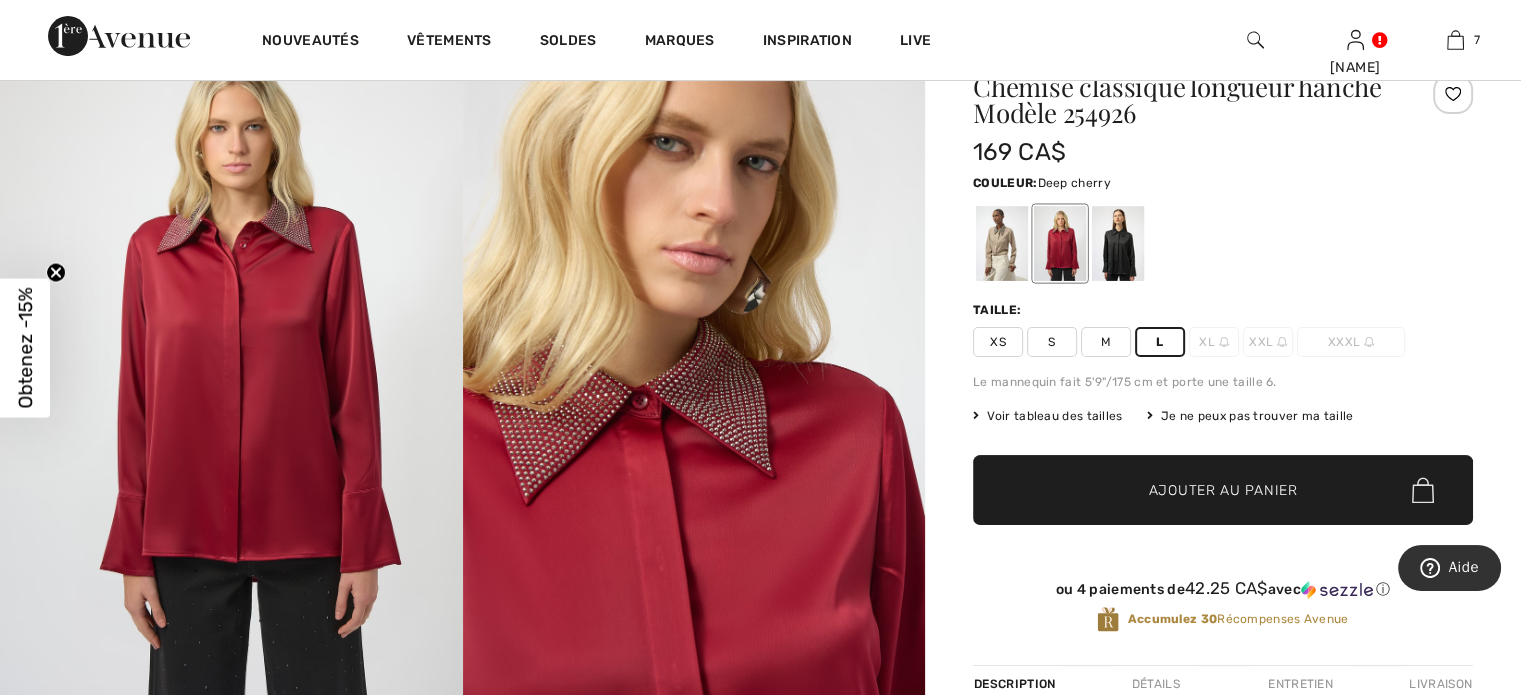 click on "Ajouter au panier" at bounding box center (1223, 490) 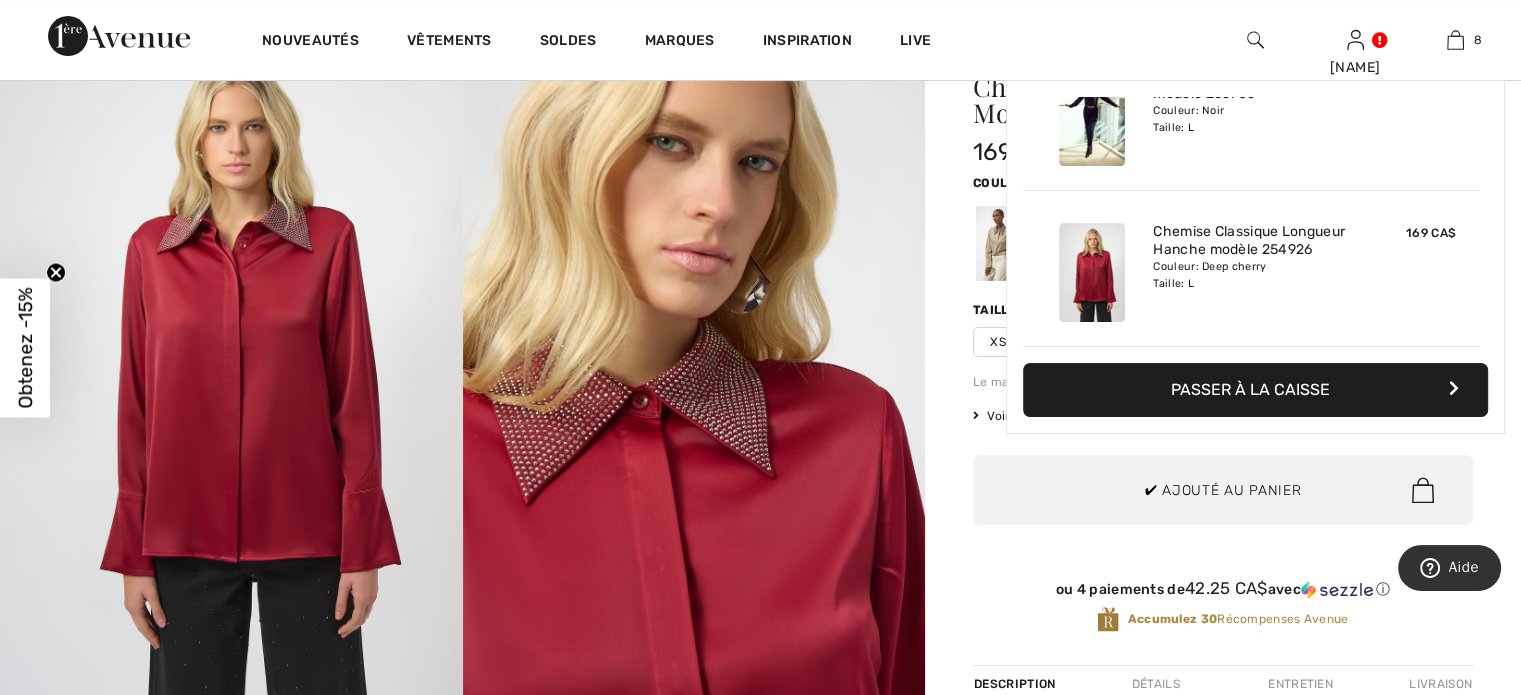 scroll, scrollTop: 1276, scrollLeft: 0, axis: vertical 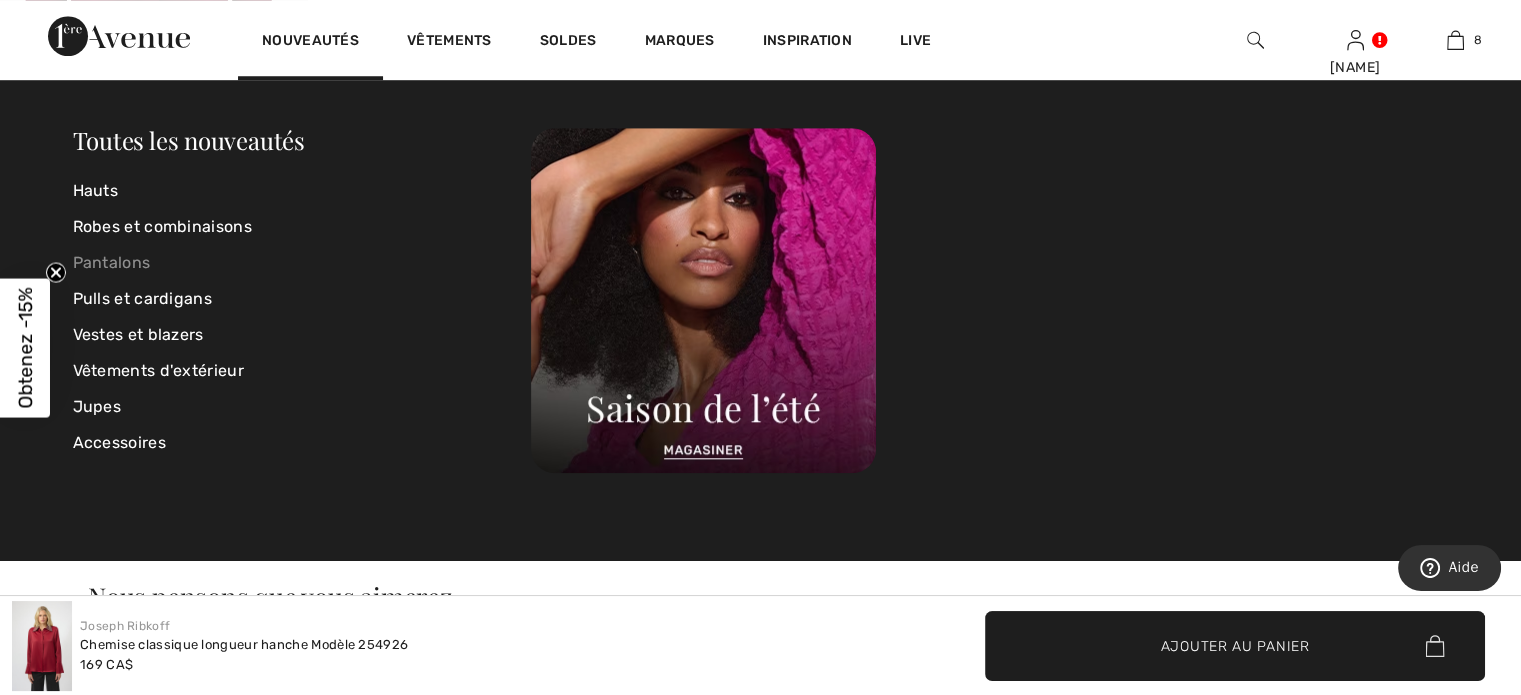 click on "Pantalons" at bounding box center [302, 263] 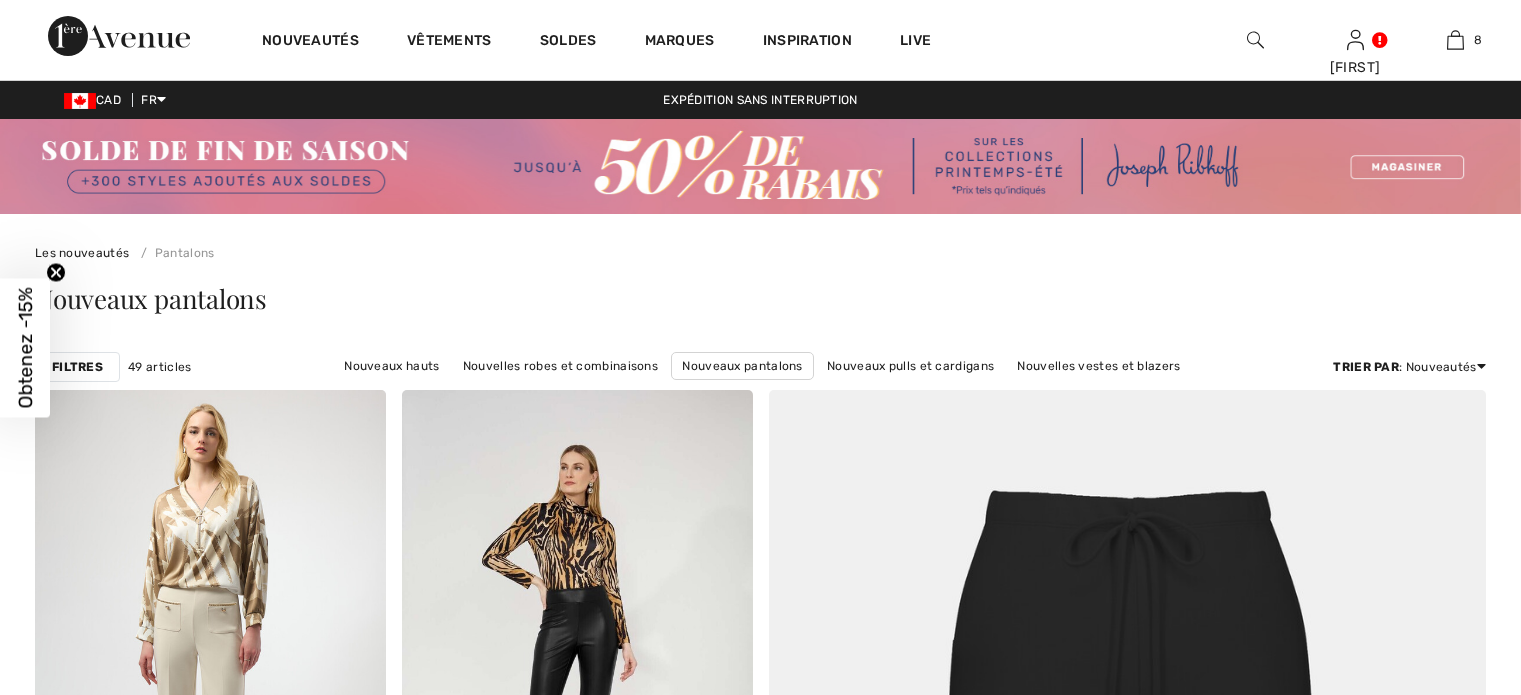 scroll, scrollTop: 300, scrollLeft: 0, axis: vertical 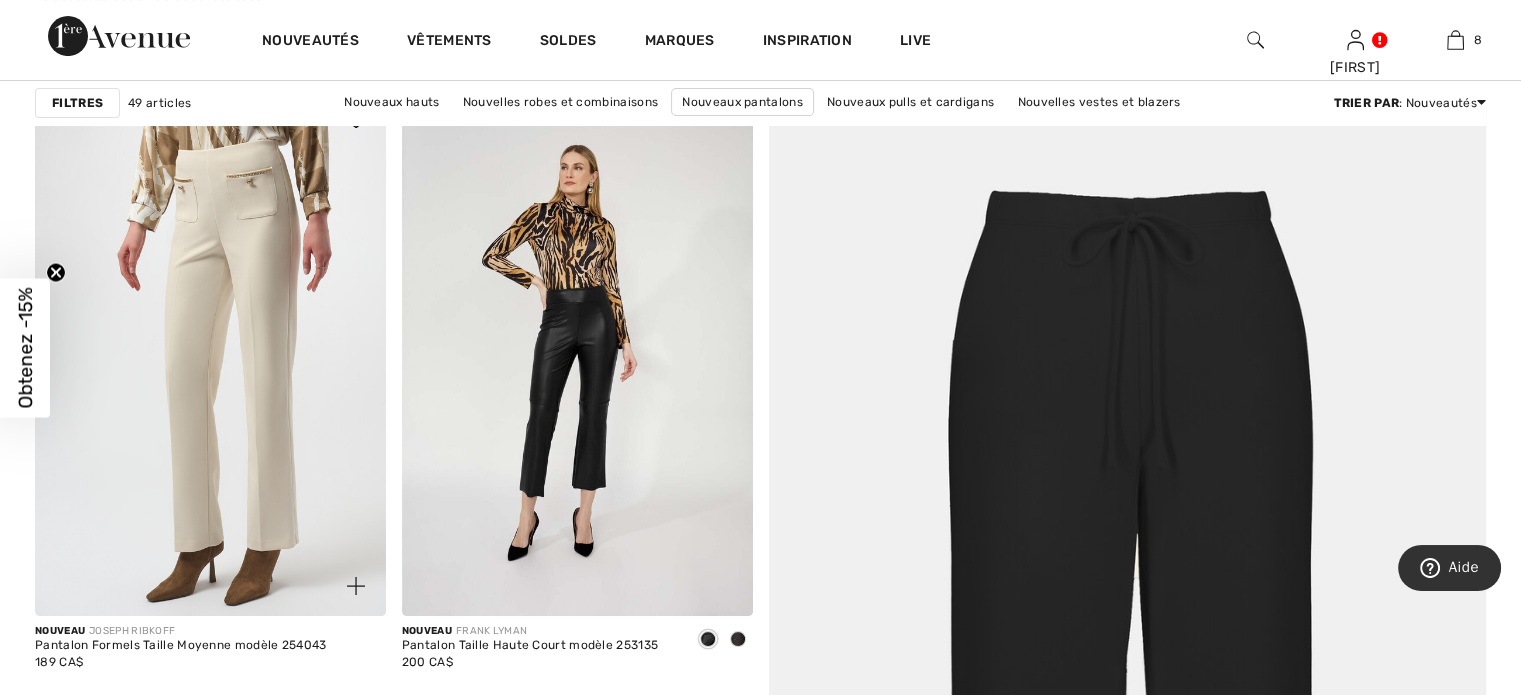 click at bounding box center (210, 353) 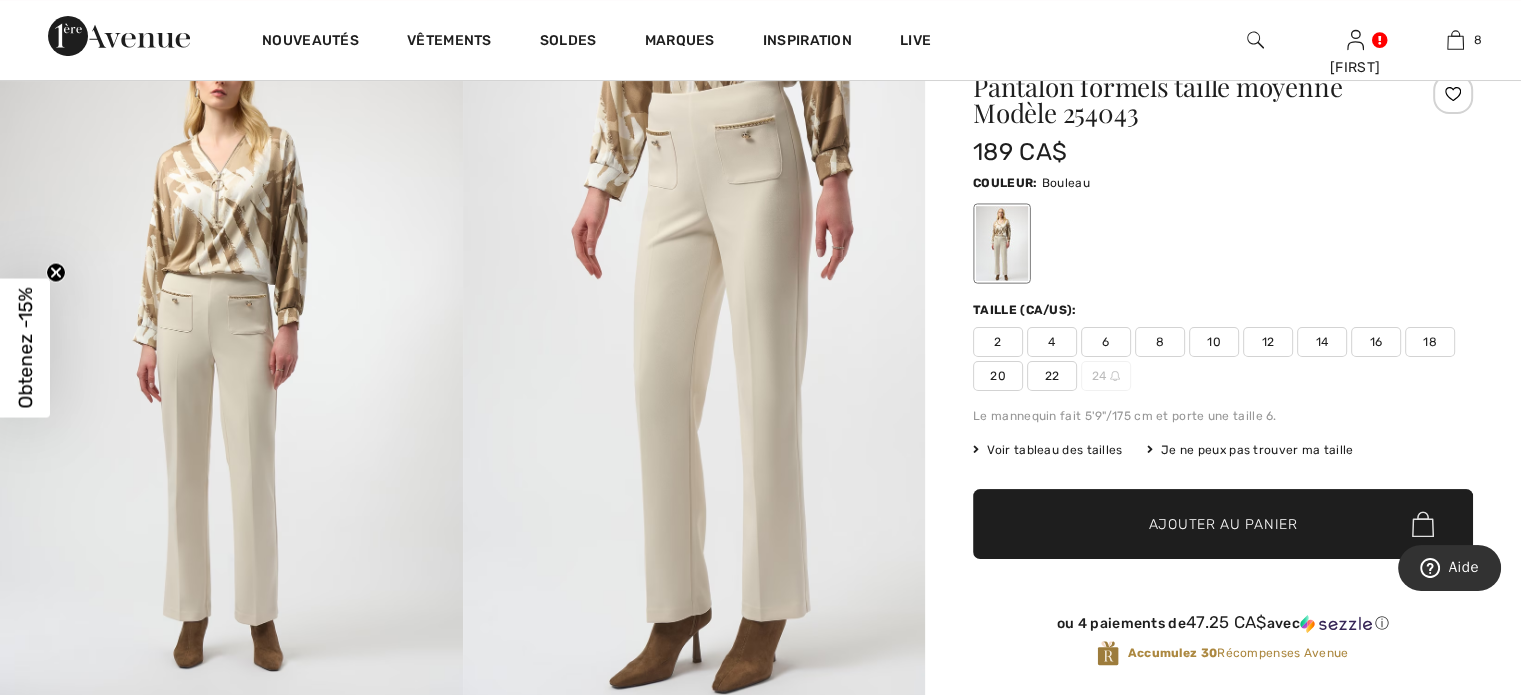 scroll, scrollTop: 200, scrollLeft: 0, axis: vertical 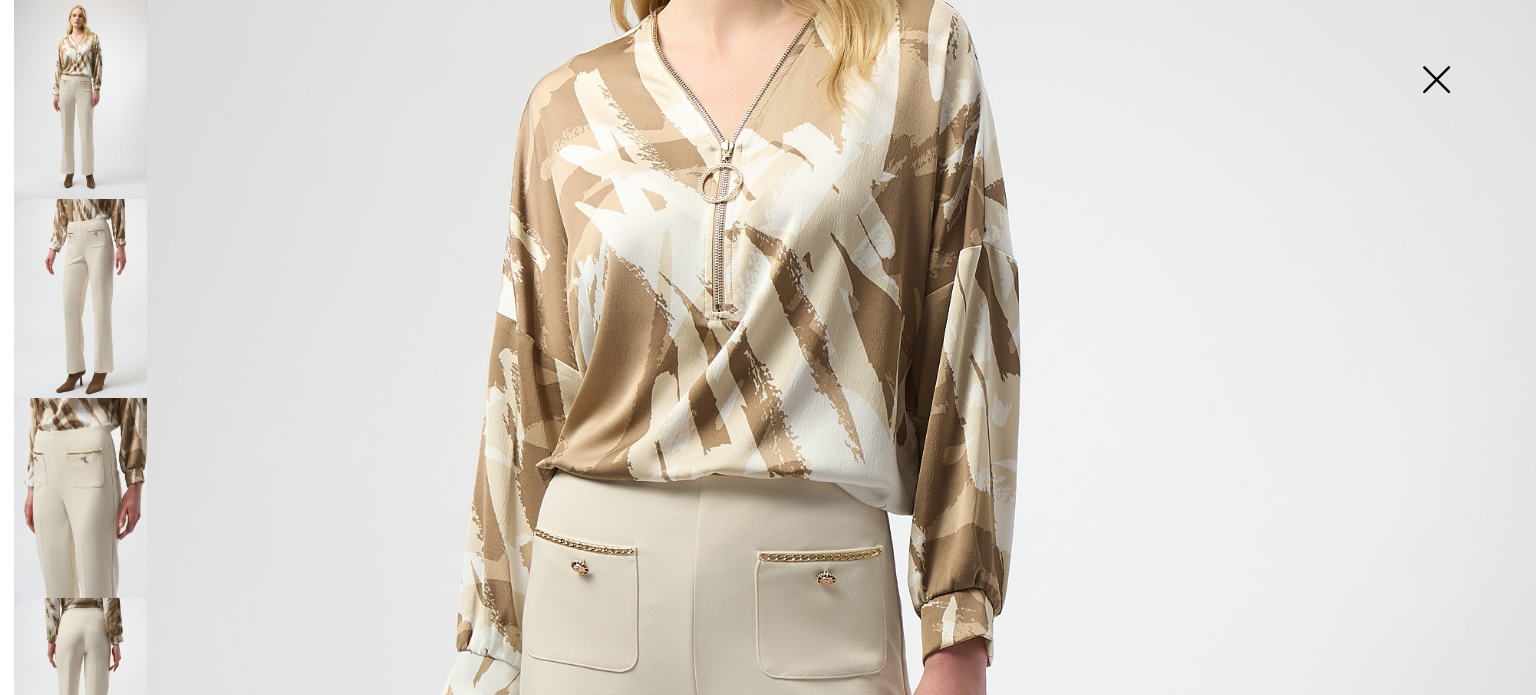 click at bounding box center (1436, 81) 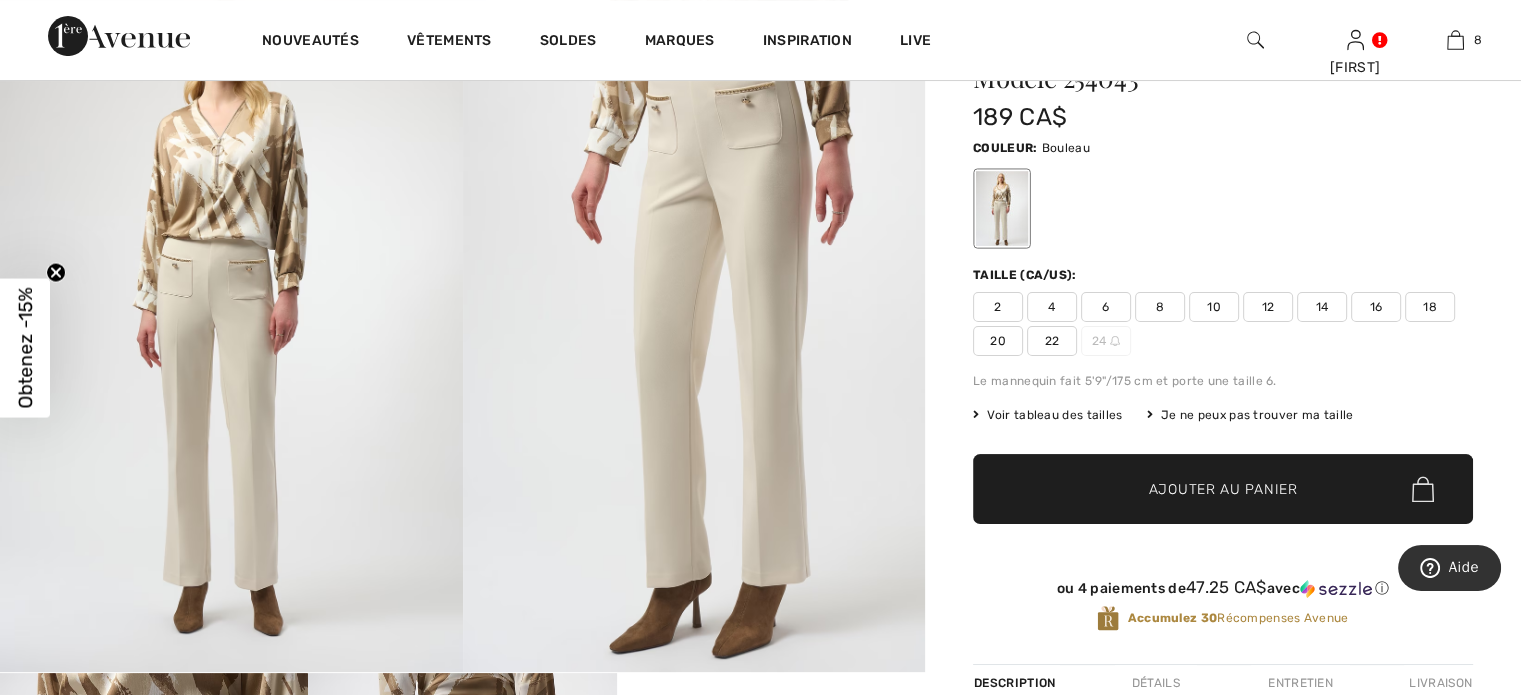 scroll, scrollTop: 200, scrollLeft: 0, axis: vertical 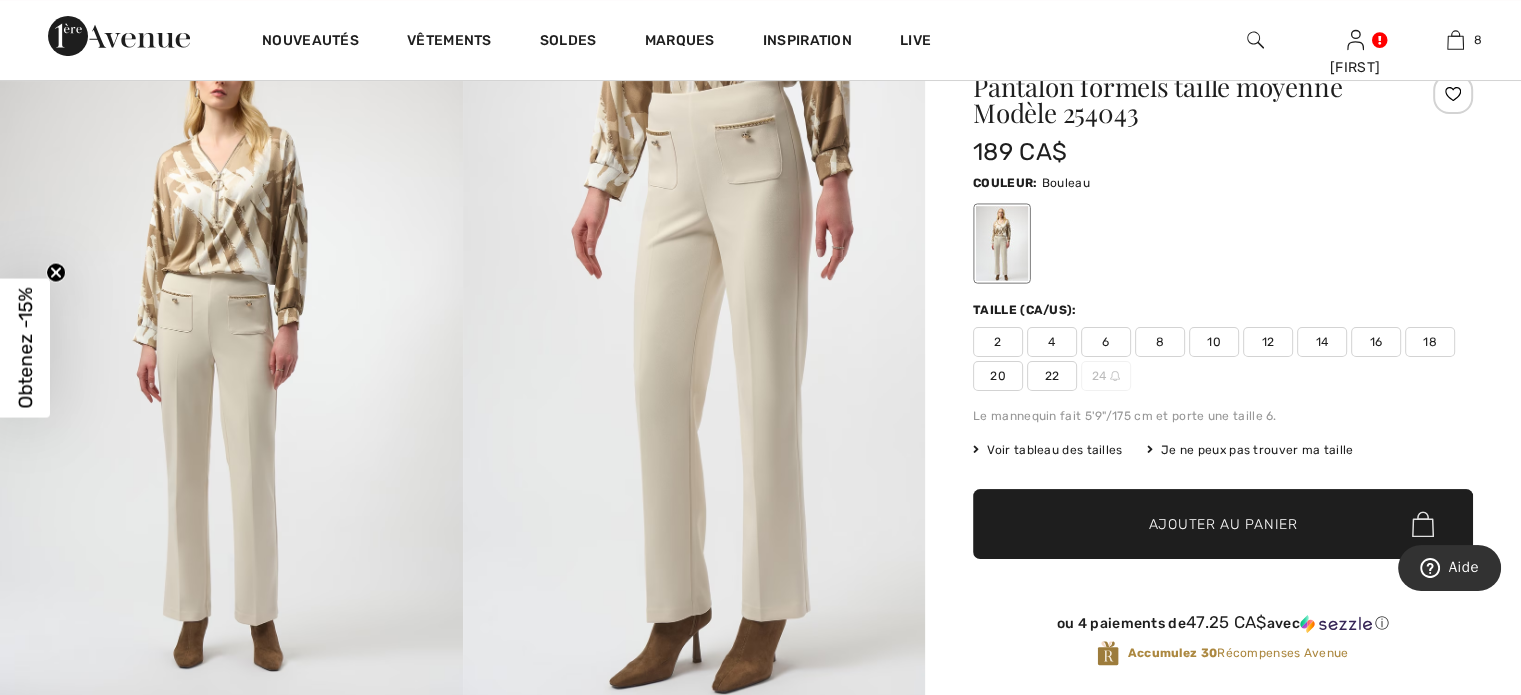 click on "10" at bounding box center [1214, 342] 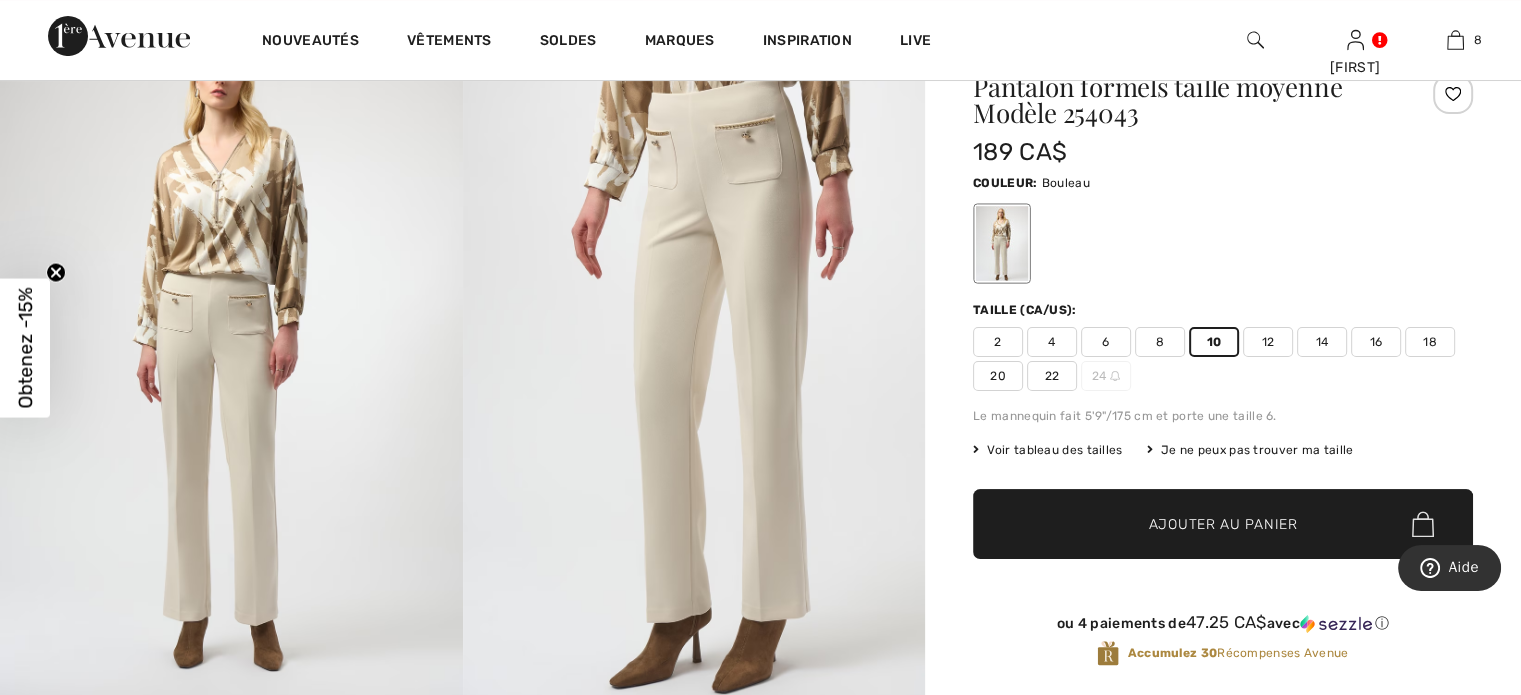 click on "Ajouter au panier" at bounding box center (1223, 524) 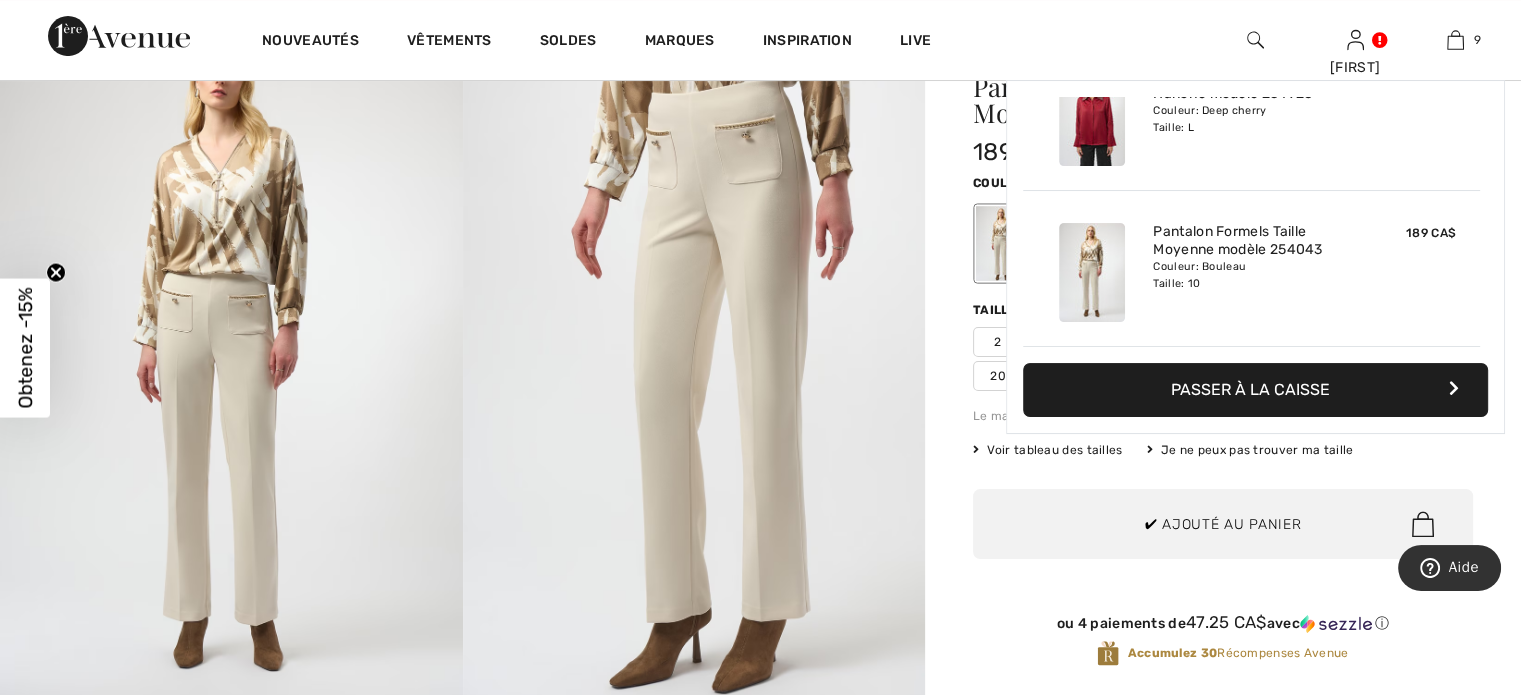 scroll, scrollTop: 1467, scrollLeft: 0, axis: vertical 